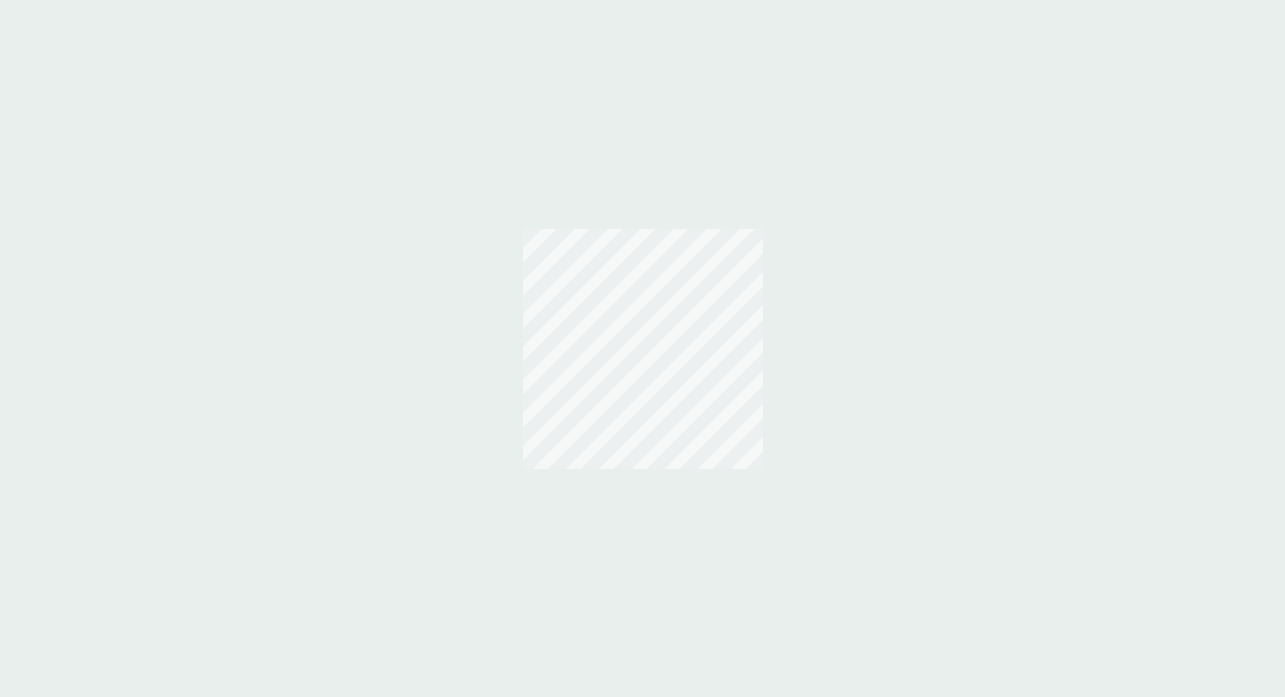 scroll, scrollTop: 0, scrollLeft: 0, axis: both 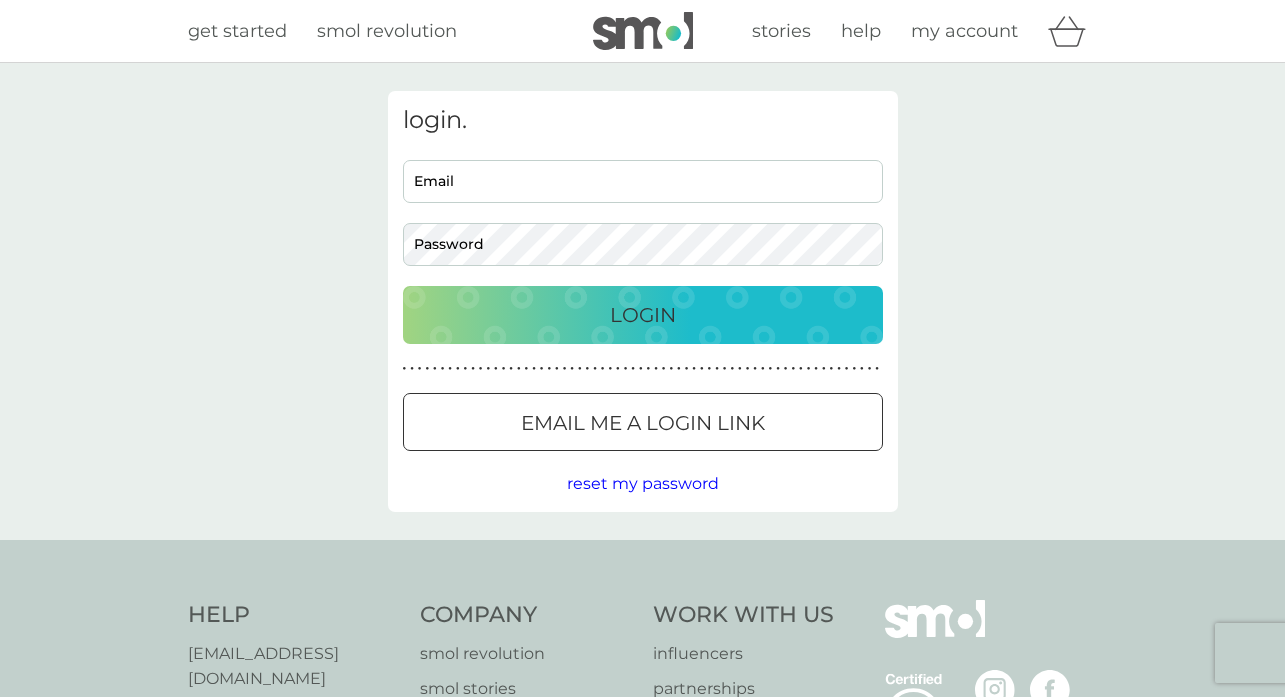 click on "Email" at bounding box center [643, 181] 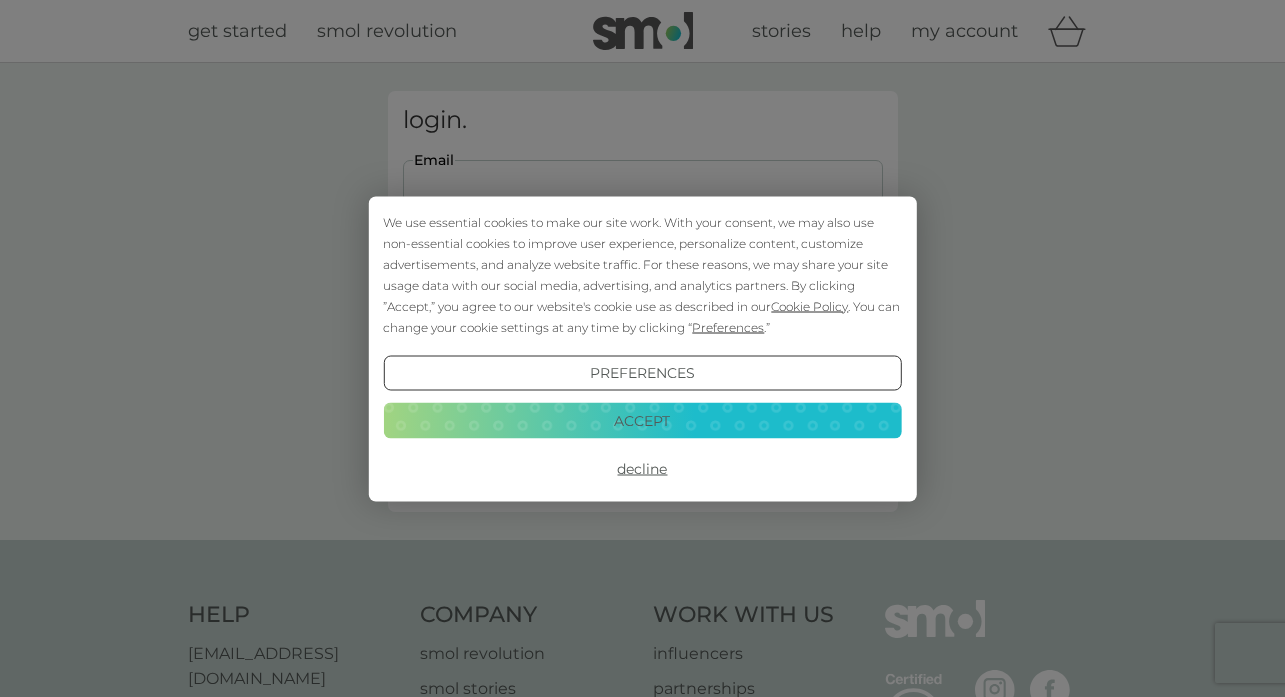 scroll, scrollTop: 0, scrollLeft: 0, axis: both 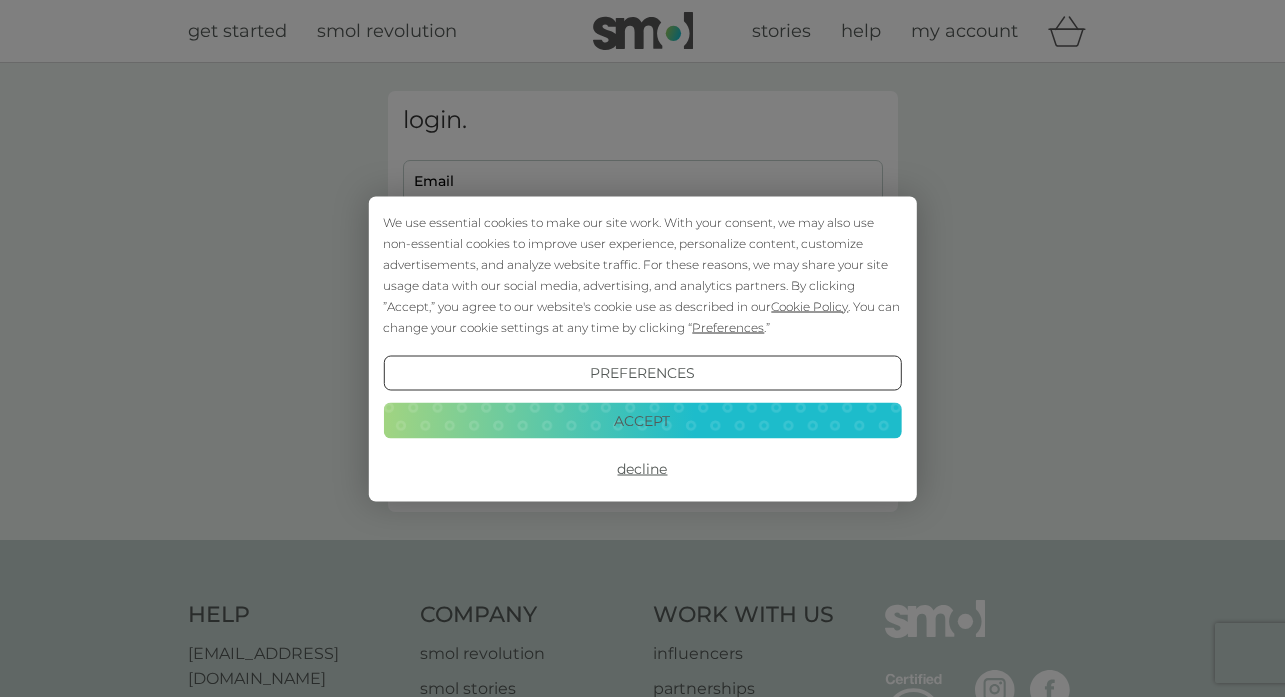 type on "[PERSON_NAME][EMAIL_ADDRESS][DOMAIN_NAME]" 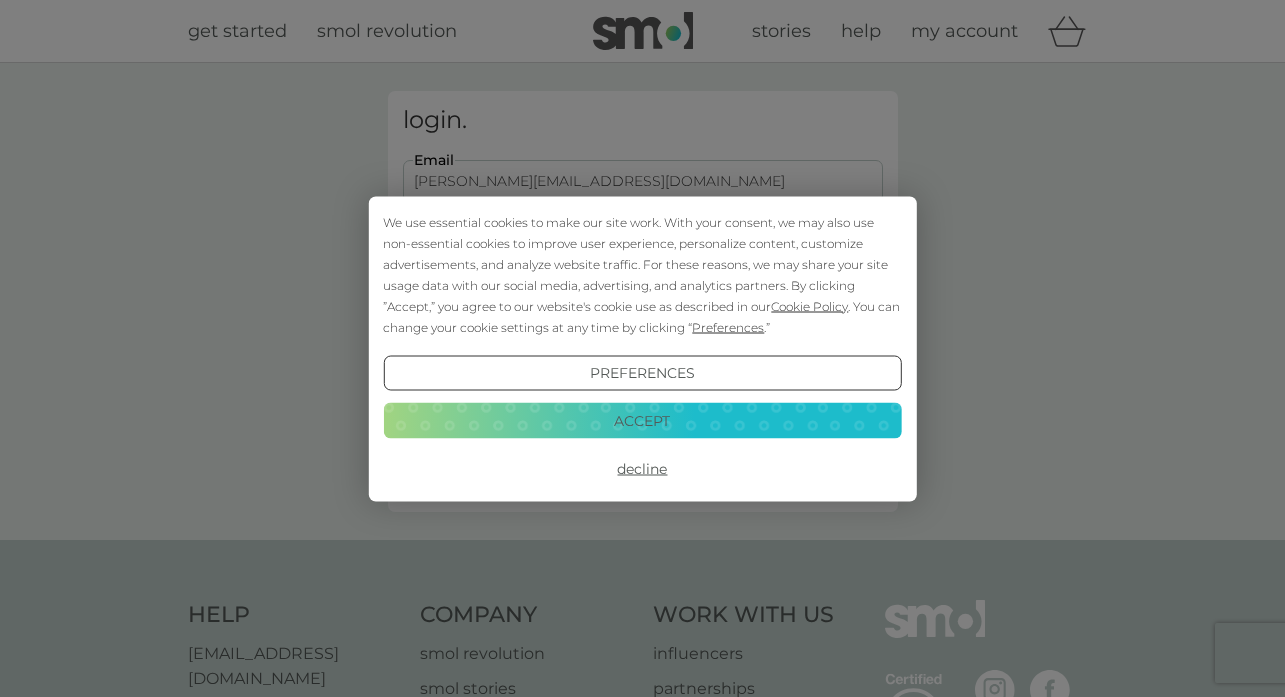click on "Accept" at bounding box center [642, 421] 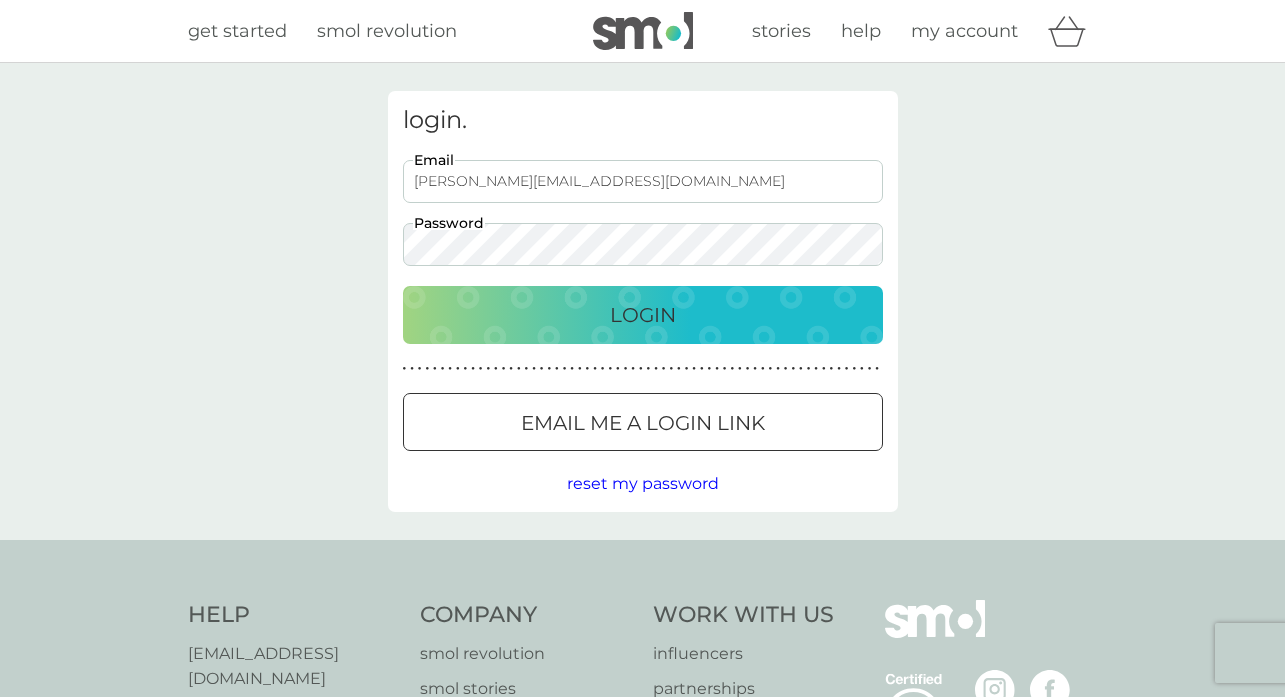 click on "Login" at bounding box center [643, 315] 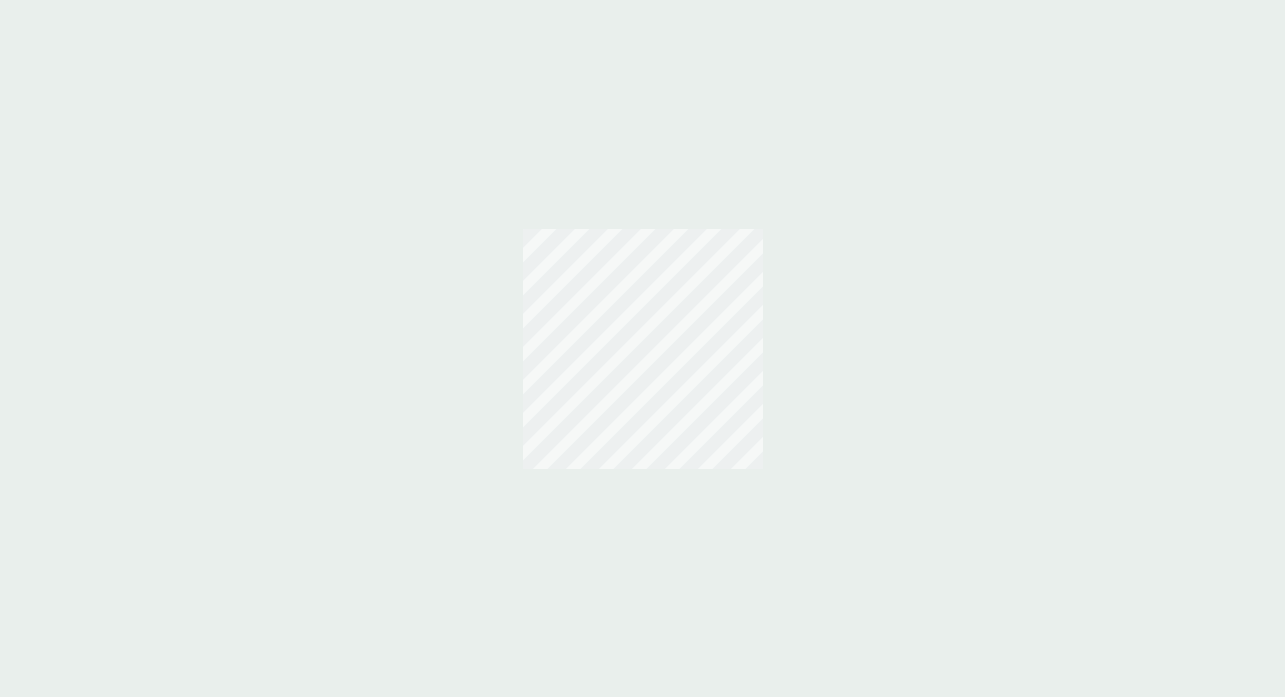 scroll, scrollTop: 0, scrollLeft: 0, axis: both 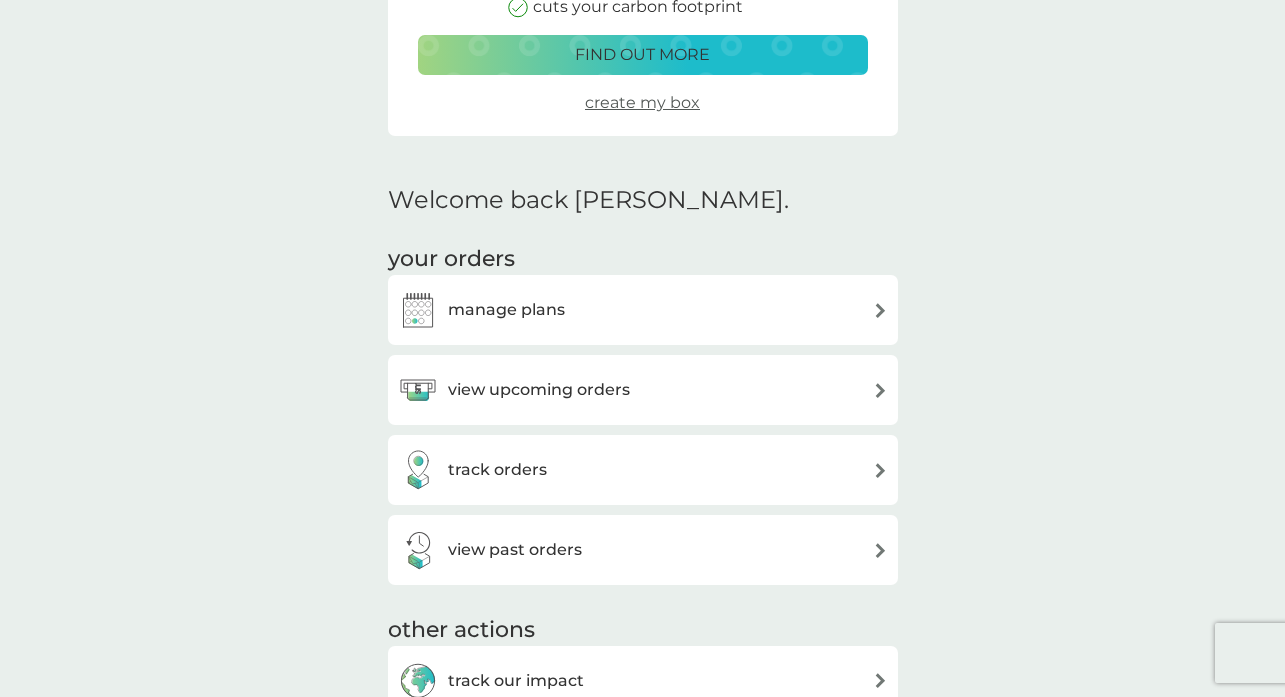 click on "manage plans" at bounding box center (506, 310) 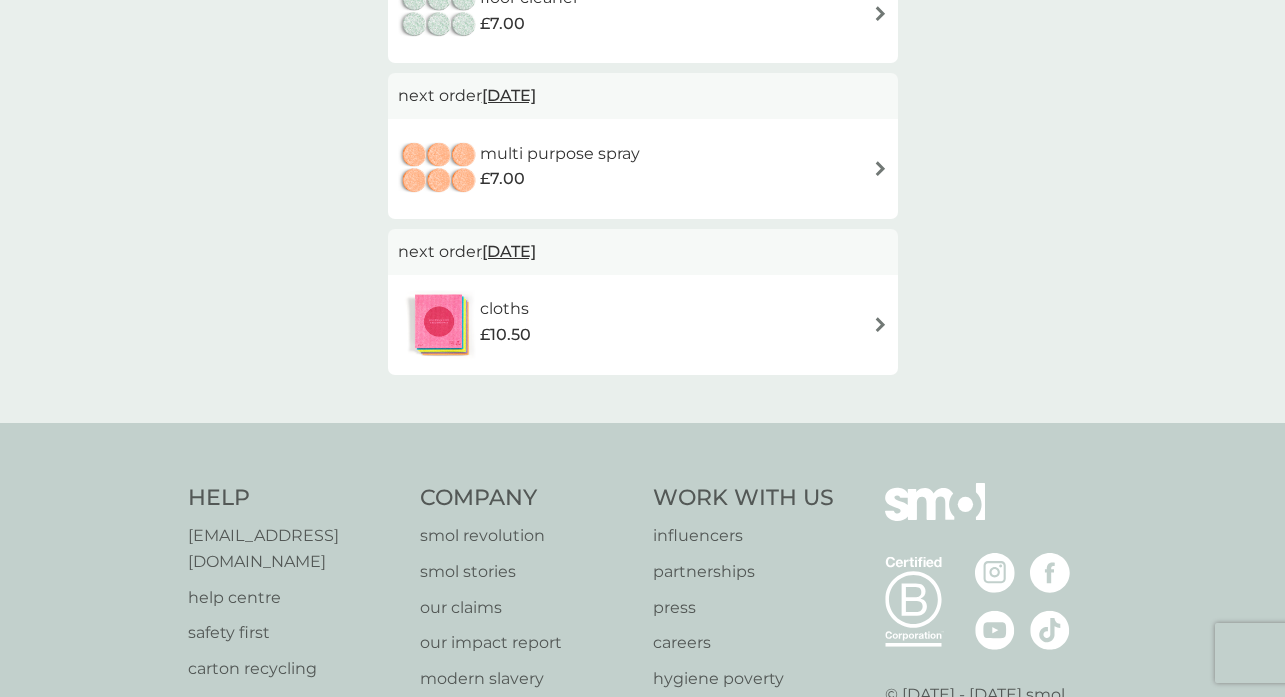 scroll, scrollTop: 687, scrollLeft: 0, axis: vertical 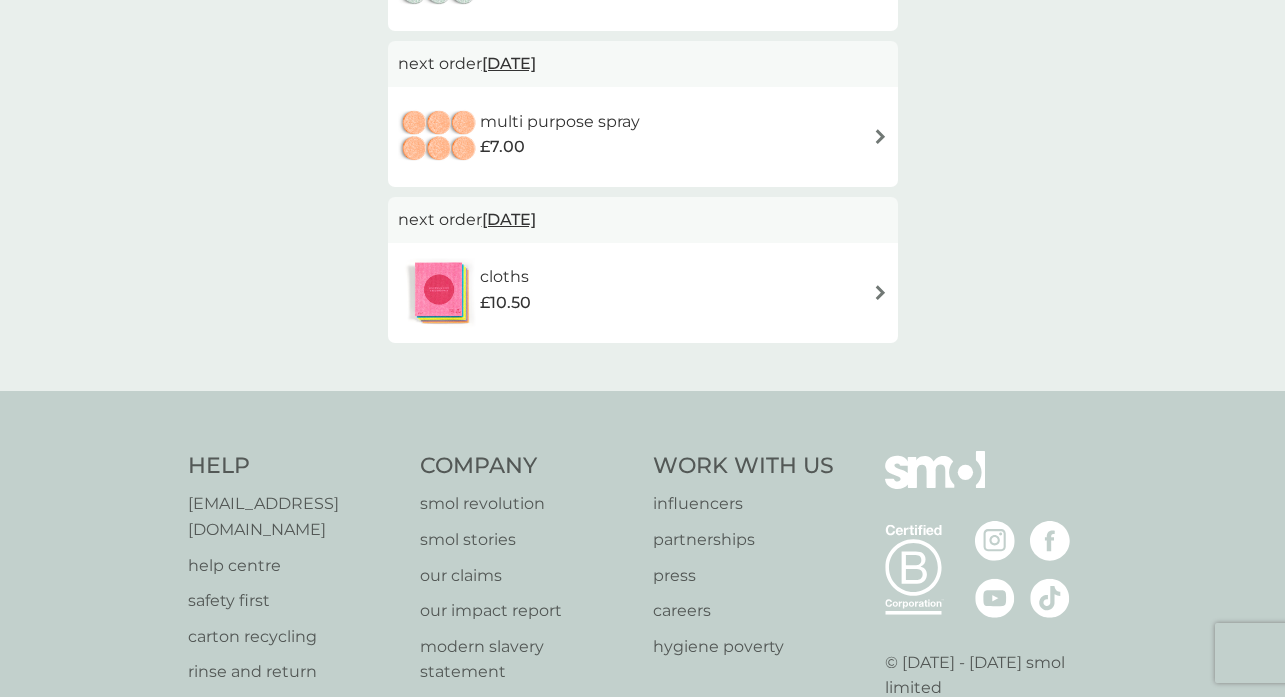 click at bounding box center (880, 292) 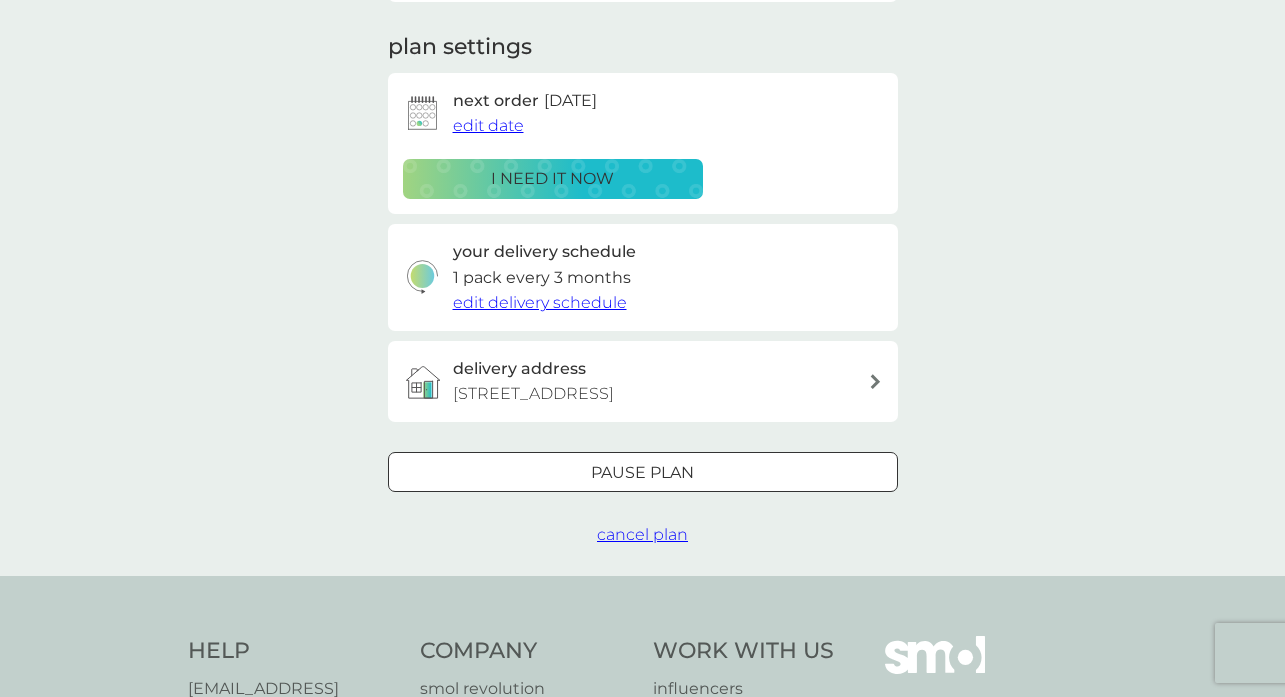 scroll, scrollTop: 272, scrollLeft: 0, axis: vertical 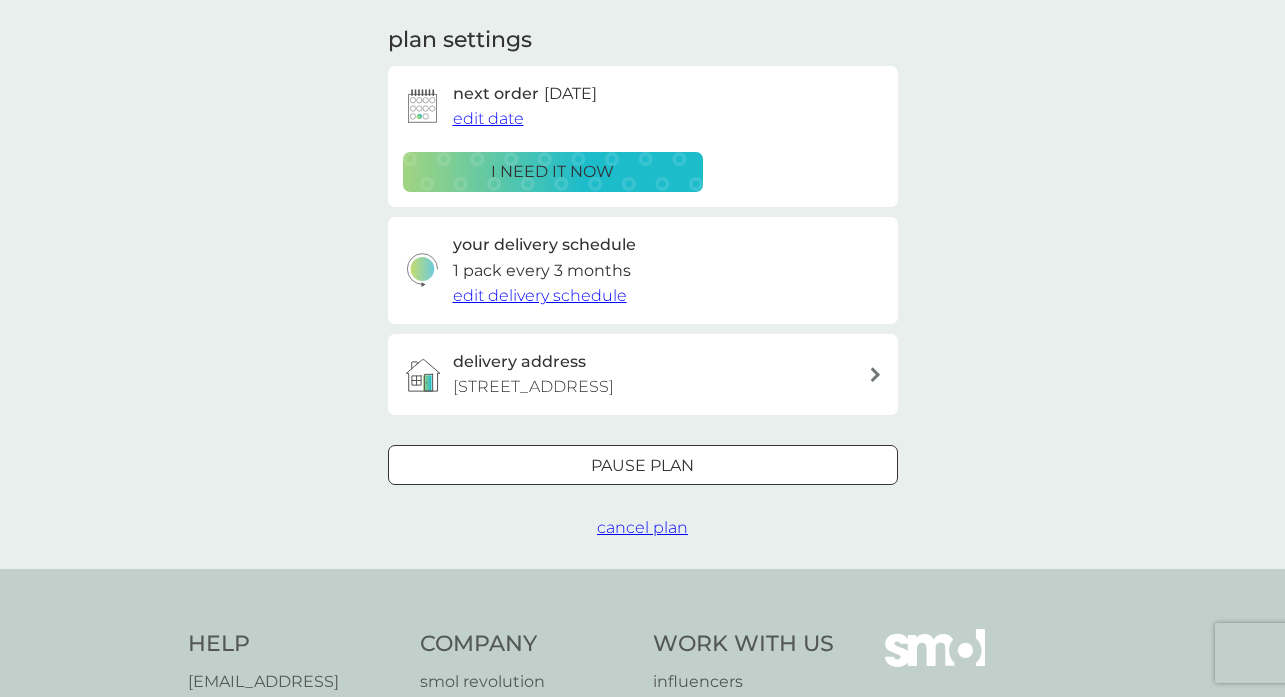 click on "Pause plan" at bounding box center [642, 466] 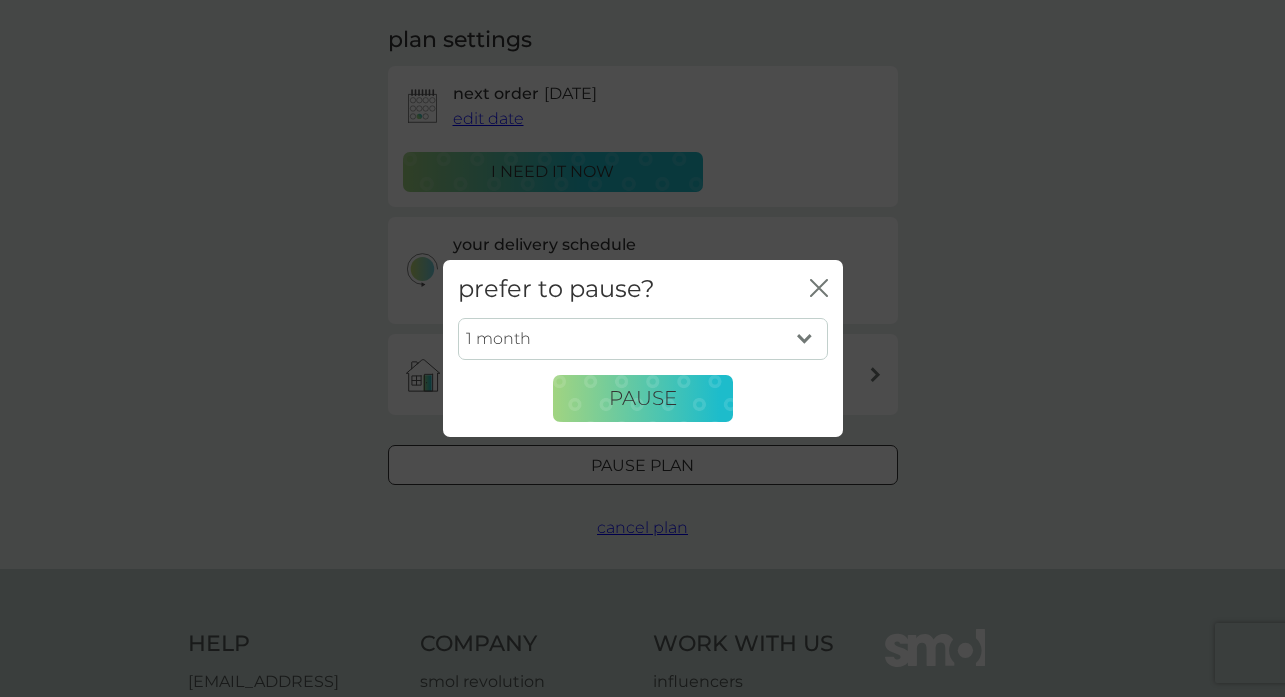 click on "1 month 2 months 3 months 4 months 5 months 6 months" at bounding box center [643, 339] 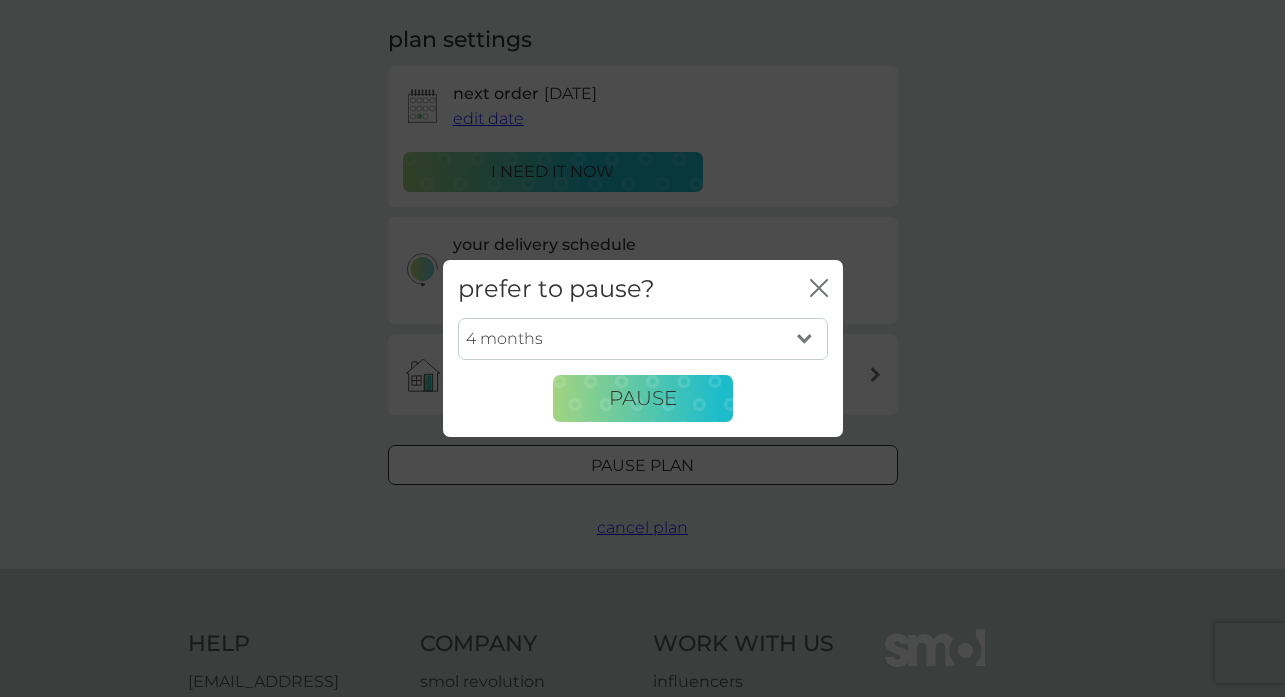 click on "1 month 2 months 3 months 4 months 5 months 6 months" at bounding box center (643, 339) 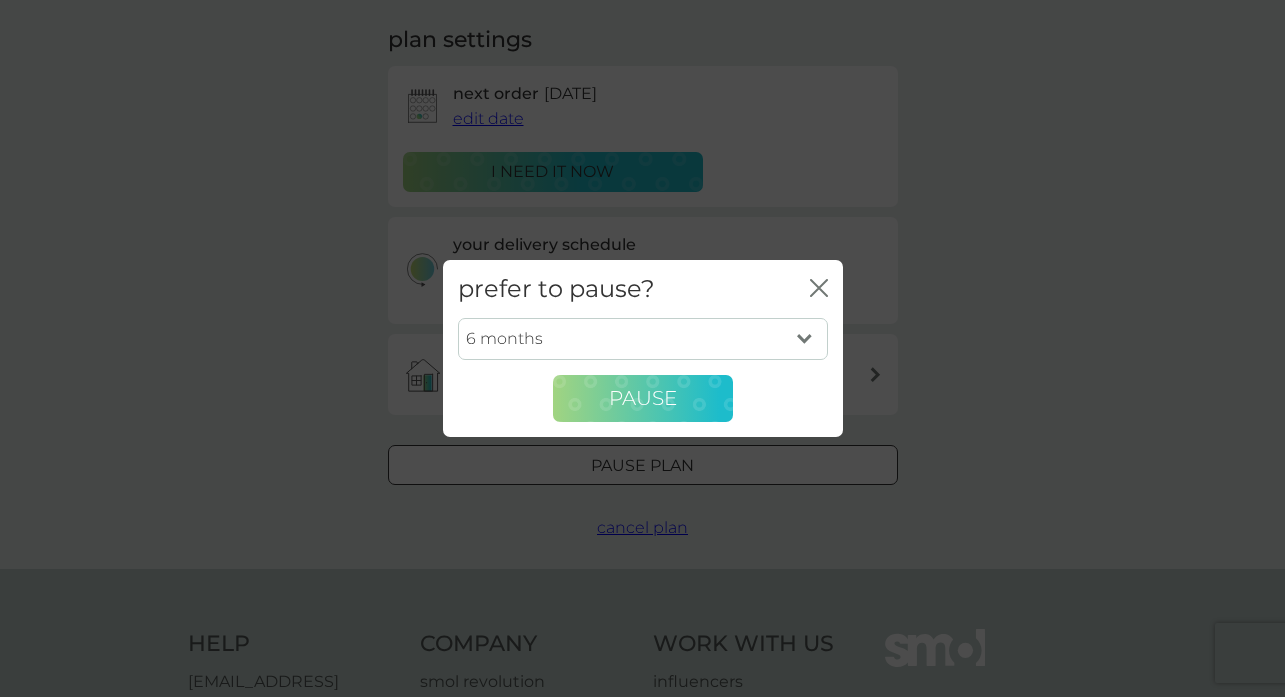 click on "Pause" at bounding box center (643, 398) 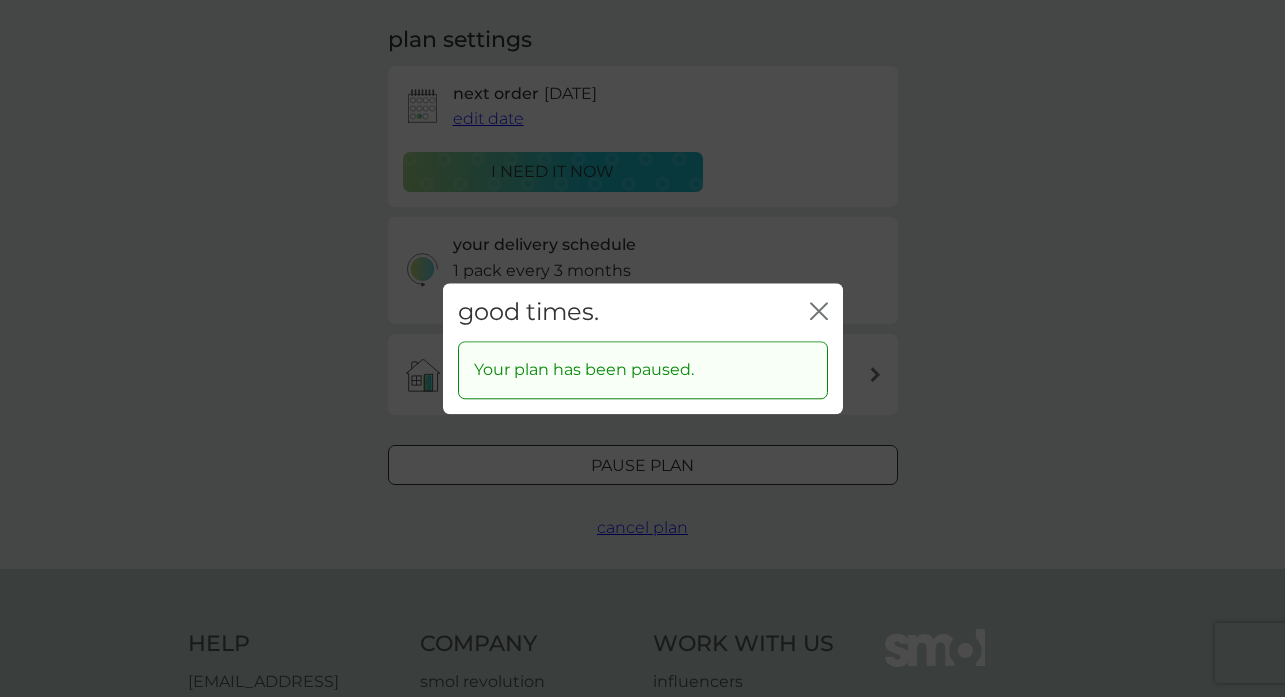 click on "close" 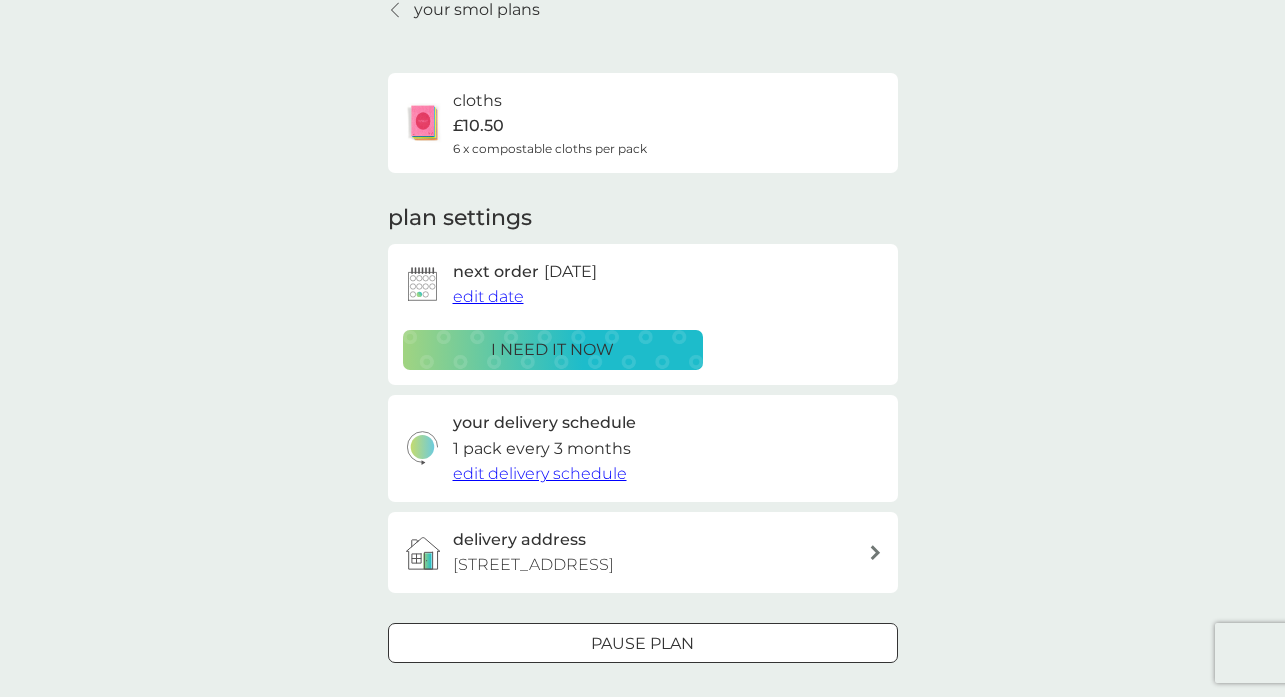 scroll, scrollTop: 130, scrollLeft: 0, axis: vertical 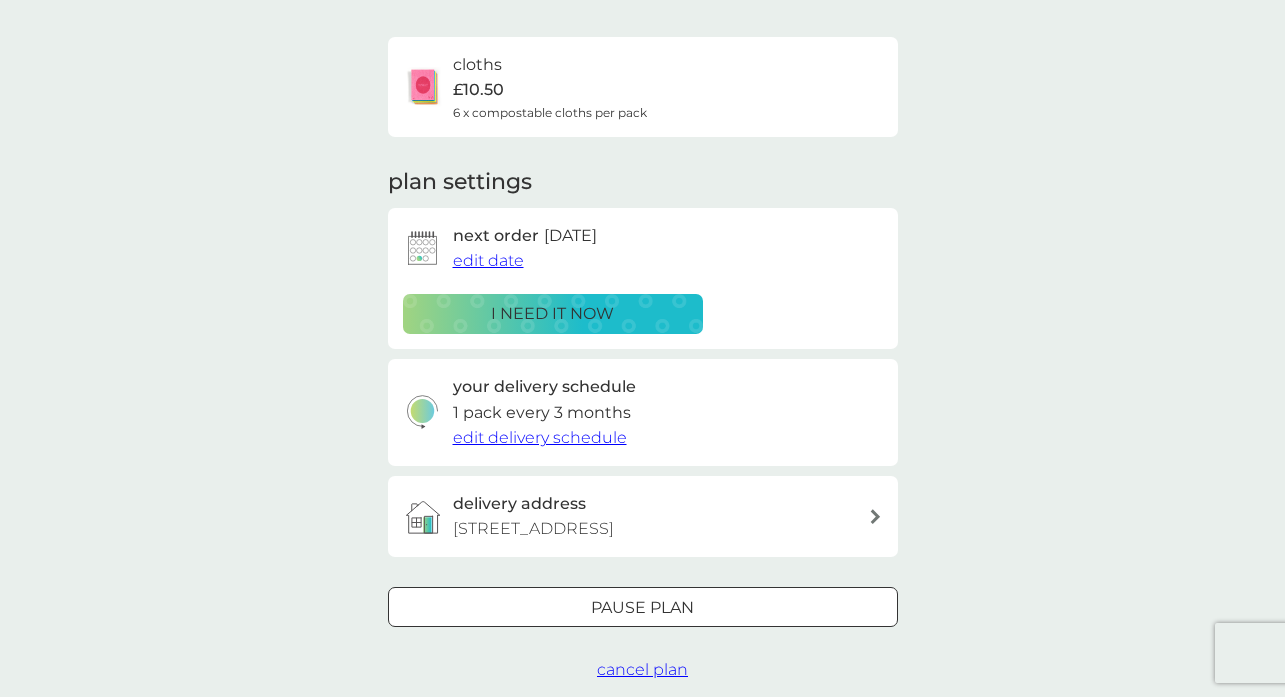 click on "Pause plan" at bounding box center (642, 608) 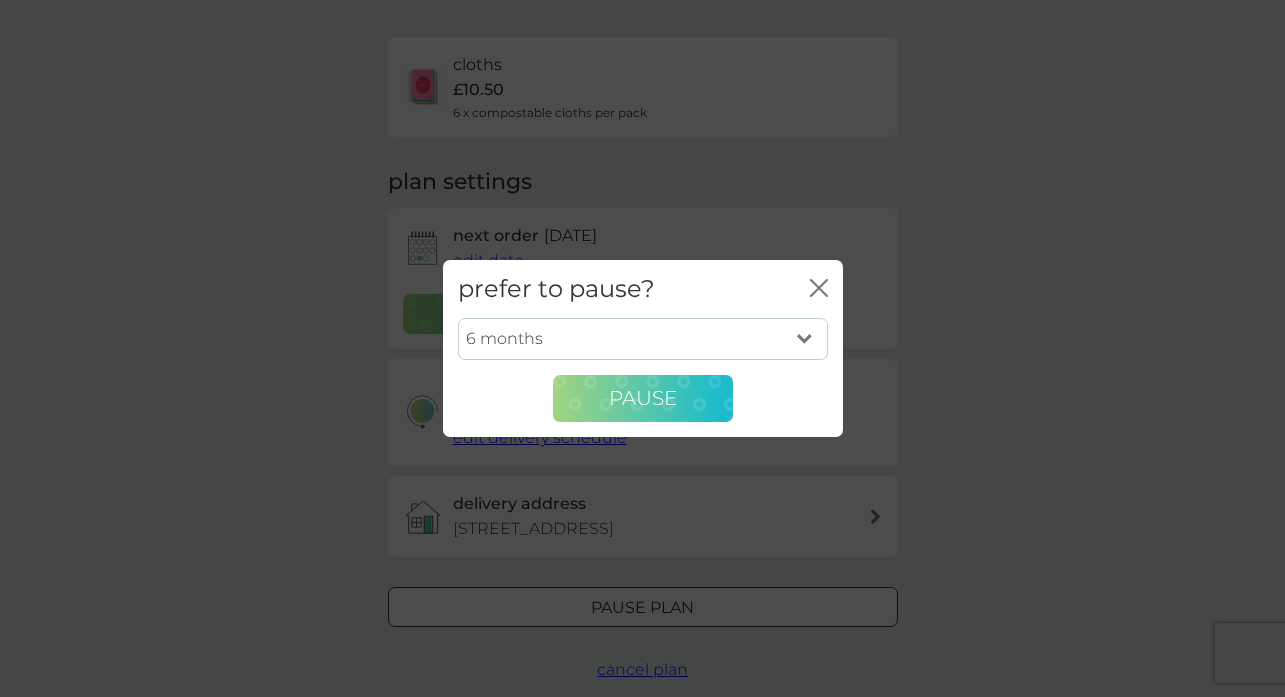 click on "Pause" at bounding box center [643, 398] 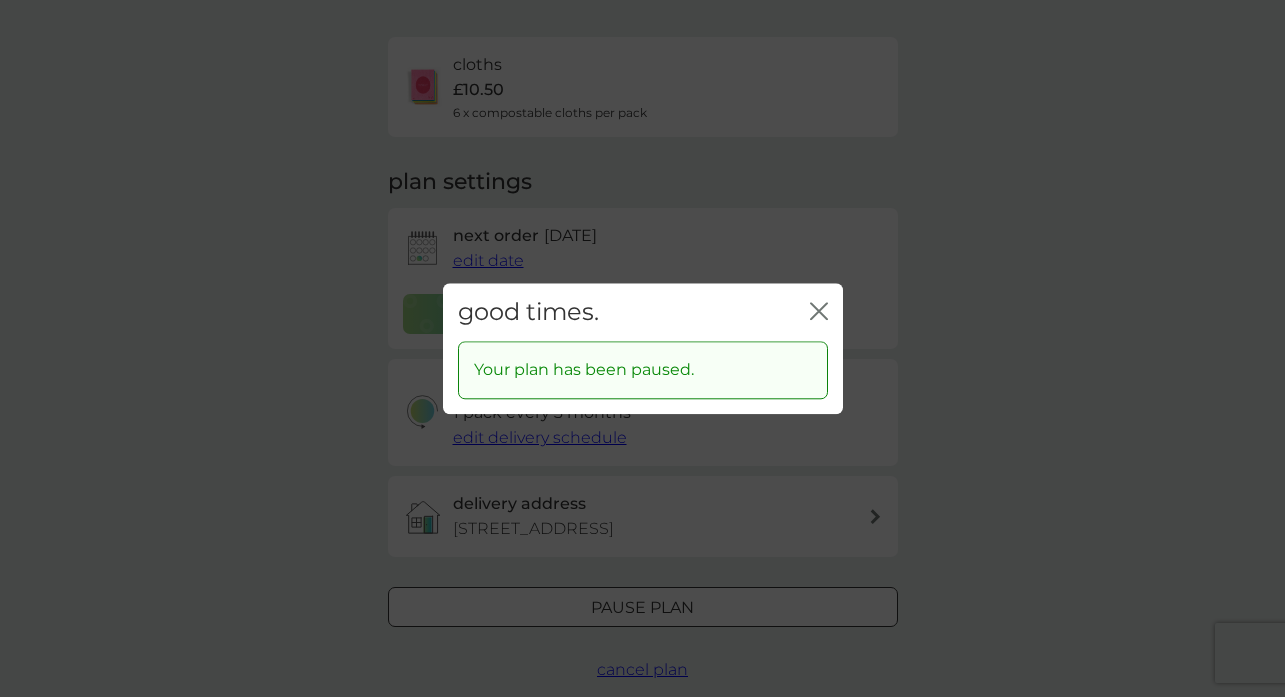 click 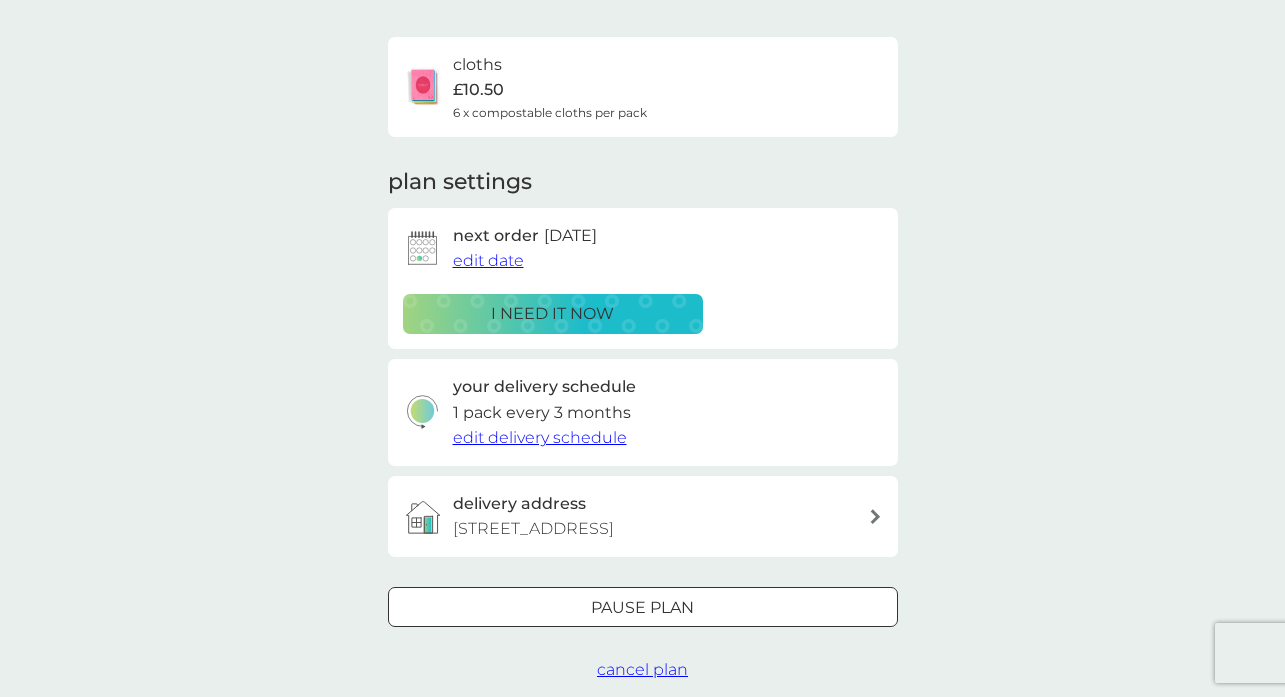 scroll, scrollTop: 0, scrollLeft: 0, axis: both 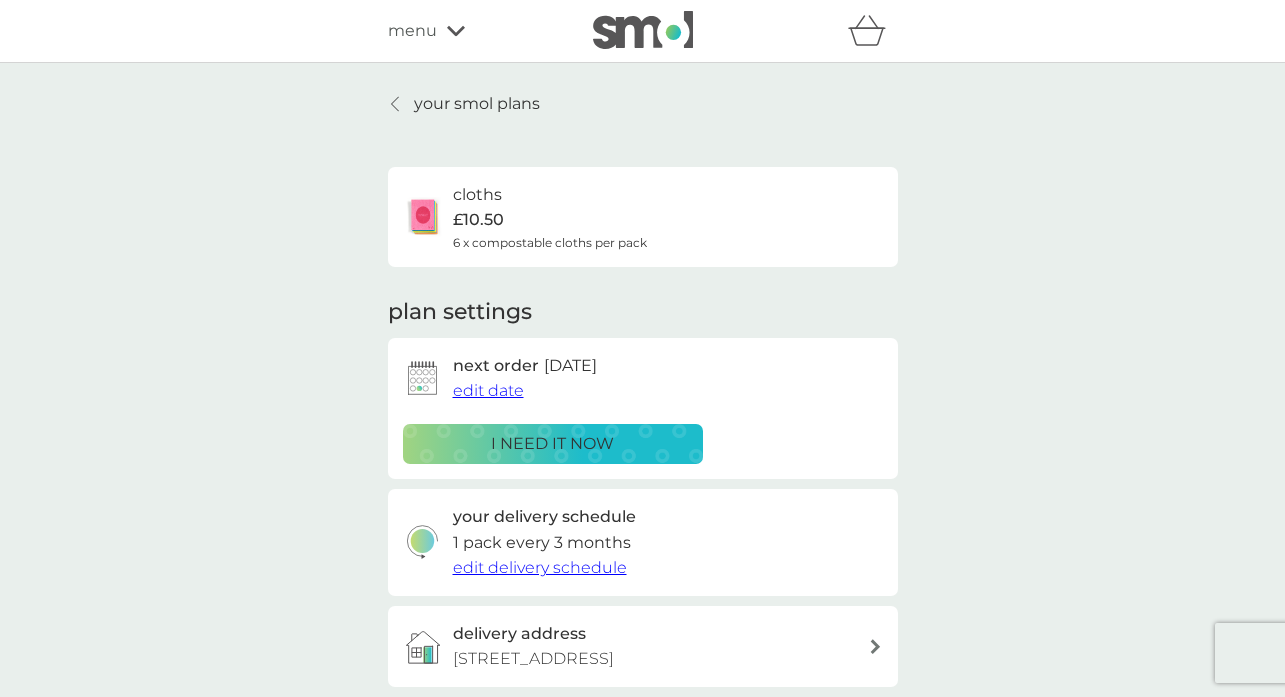 click on "your smol plans" at bounding box center (477, 104) 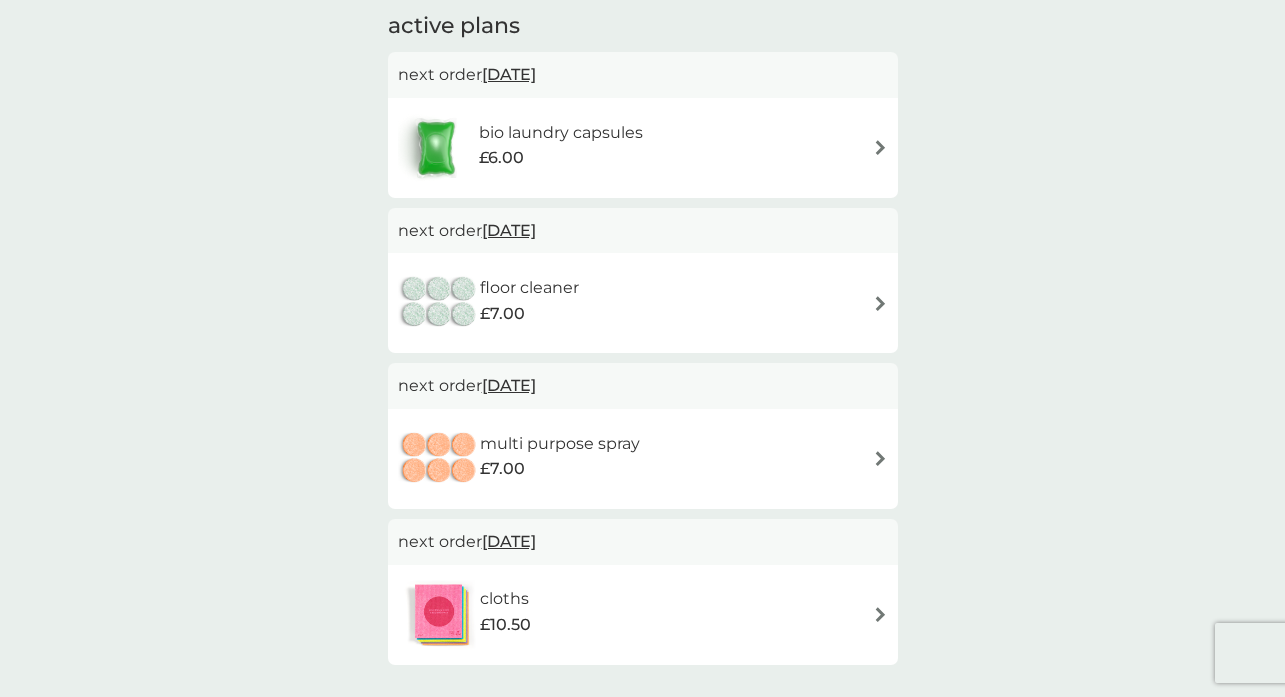 scroll, scrollTop: 388, scrollLeft: 0, axis: vertical 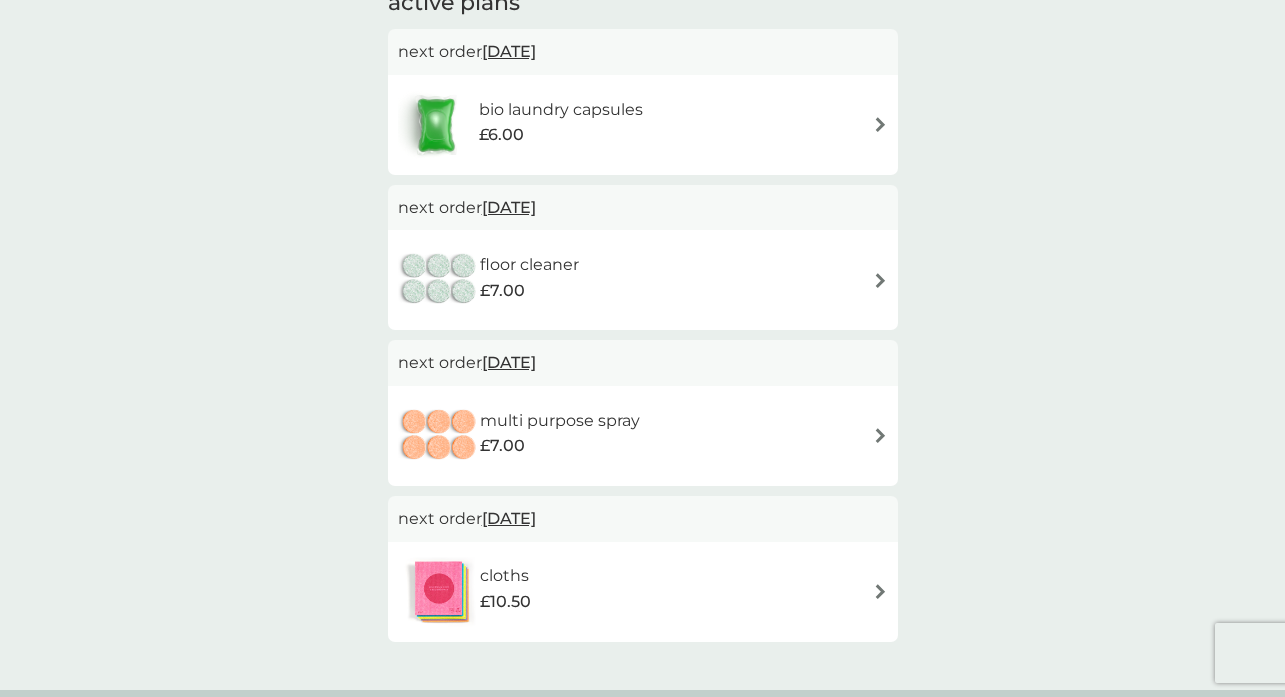 click on "£7.00" at bounding box center (529, 291) 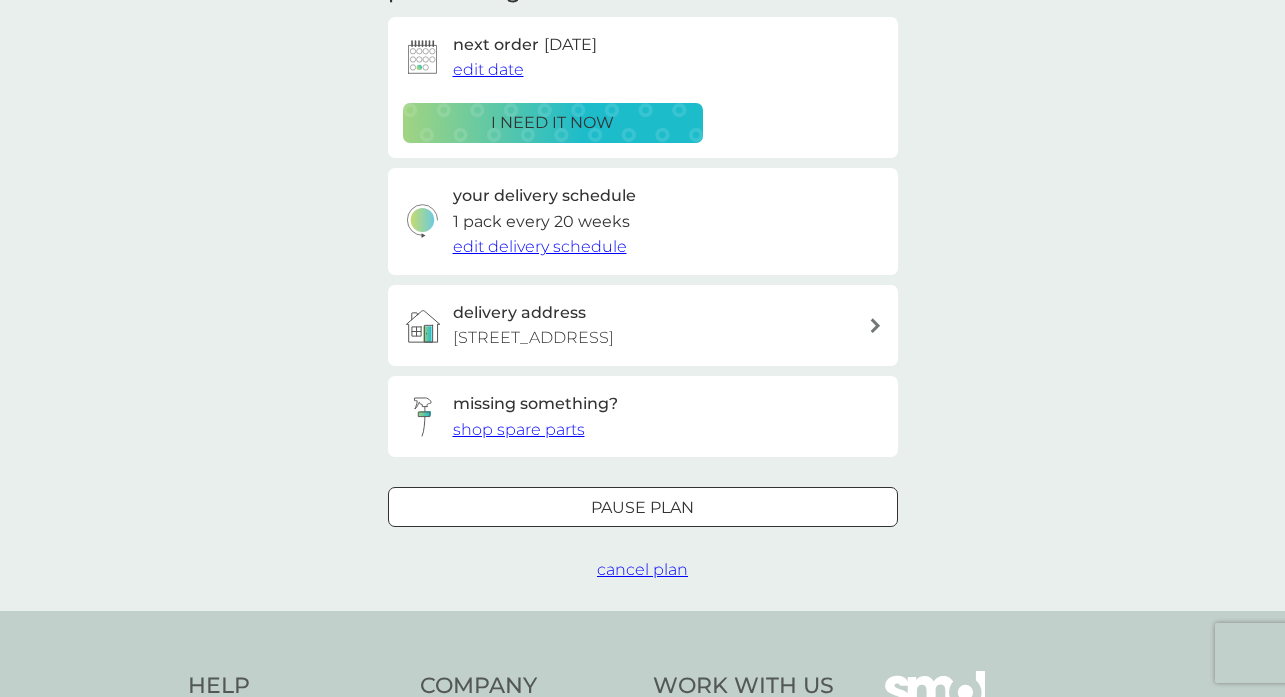scroll, scrollTop: 347, scrollLeft: 0, axis: vertical 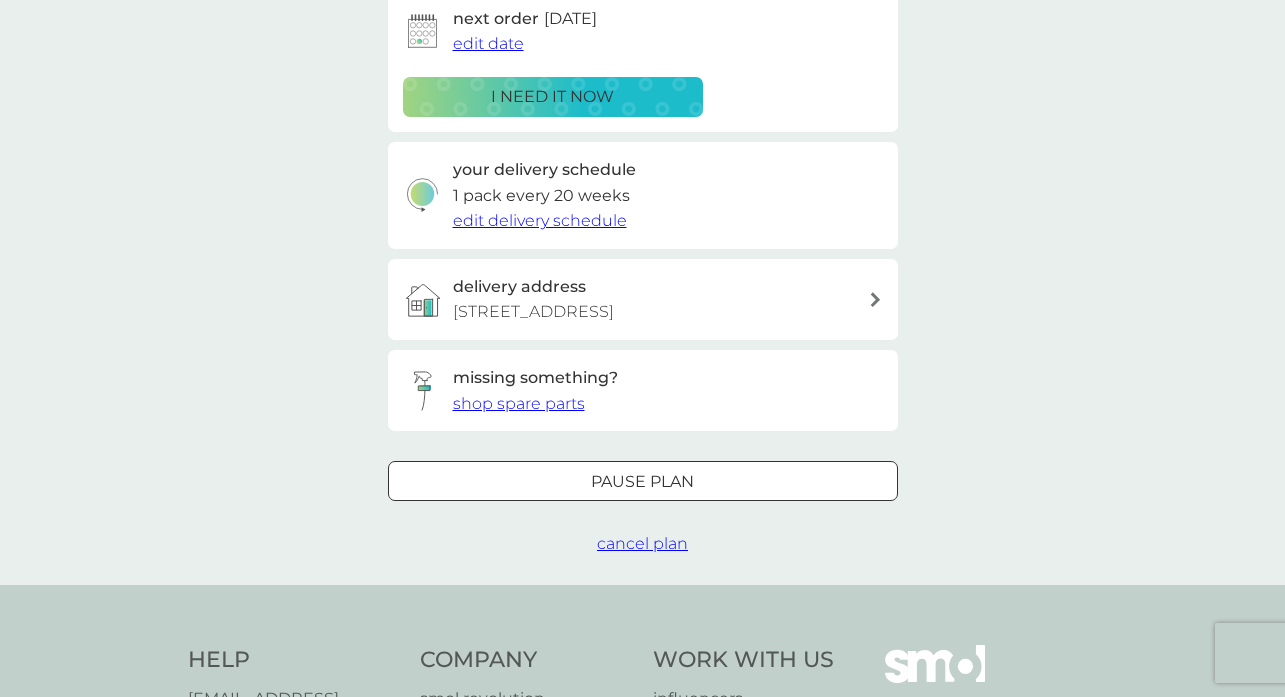 click on "Pause plan" at bounding box center [642, 482] 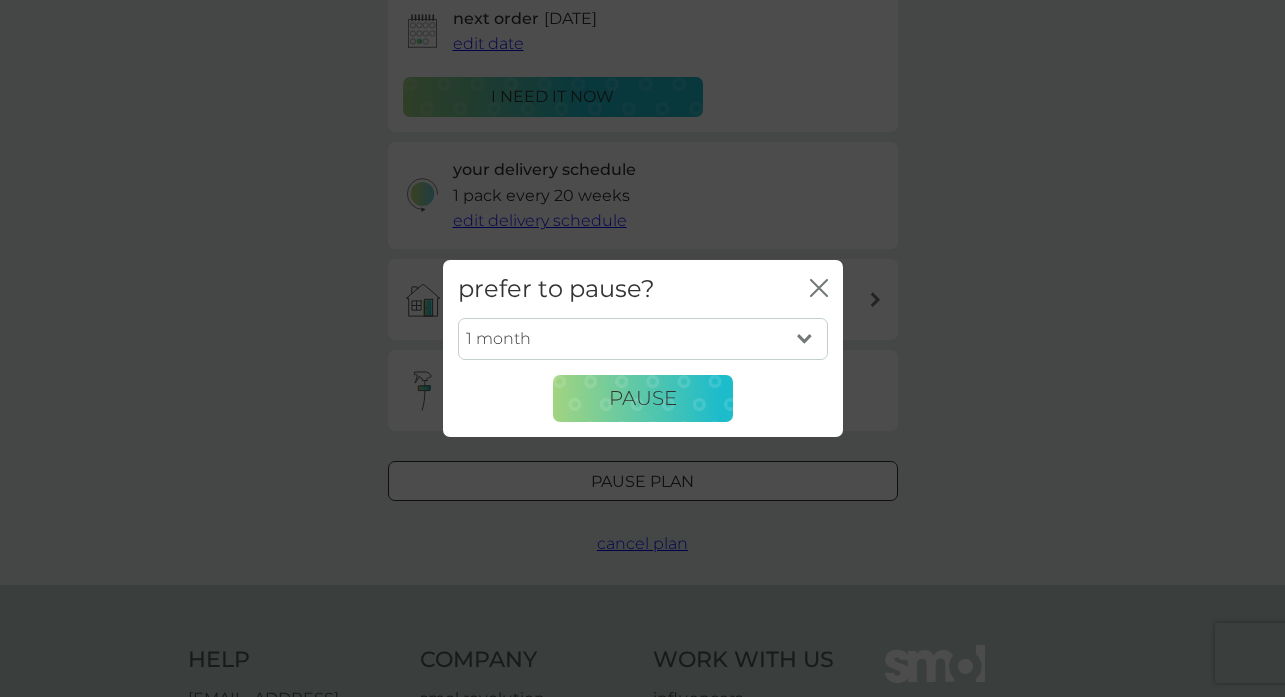 click on "1 month 2 months 3 months 4 months 5 months 6 months" at bounding box center (643, 339) 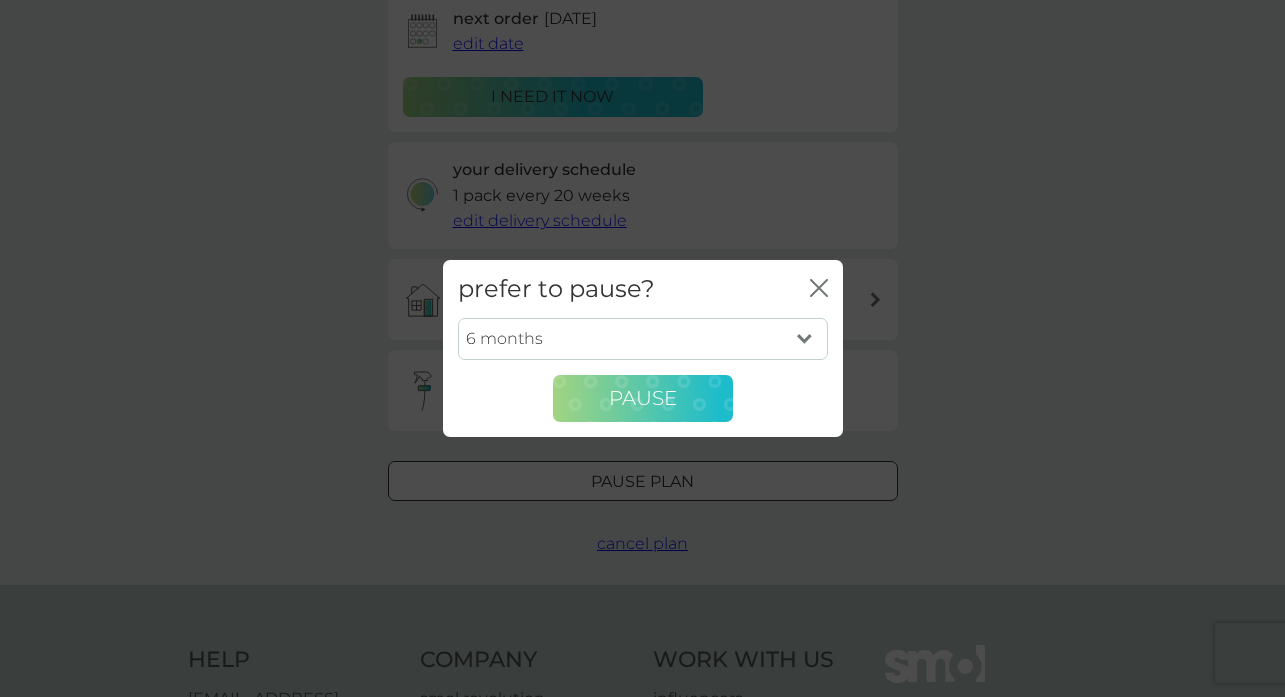 click on "Pause" at bounding box center [643, 398] 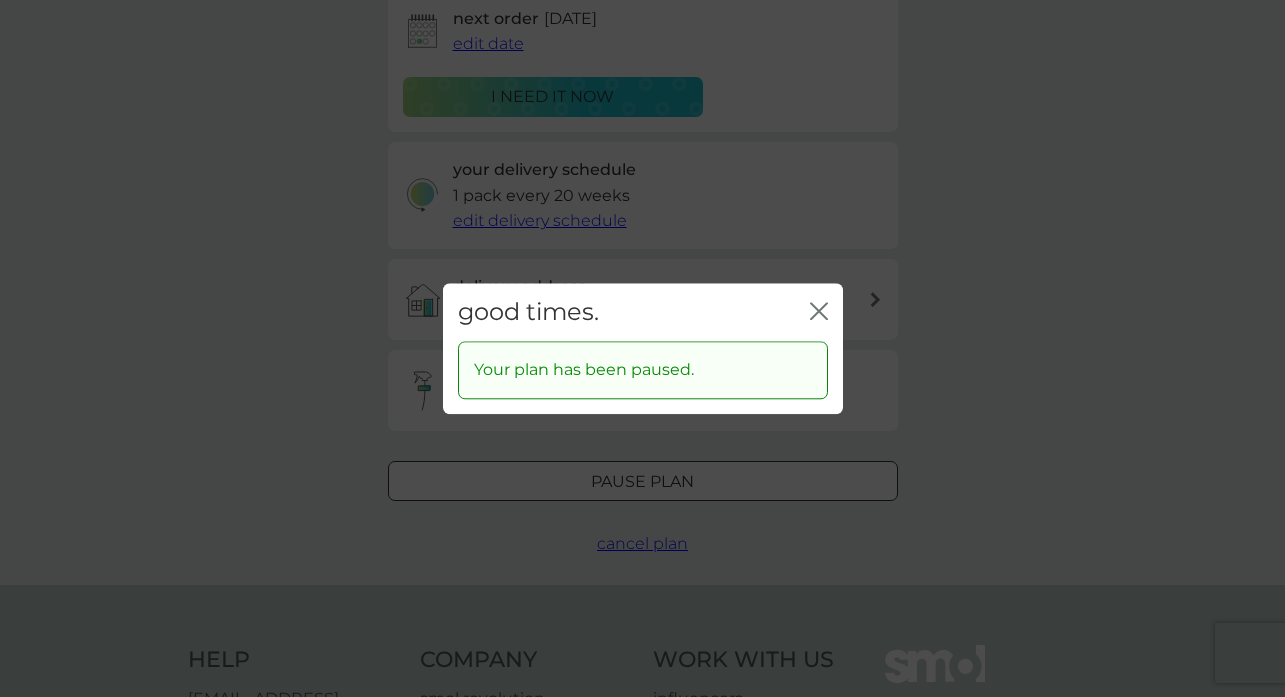 click on "close" 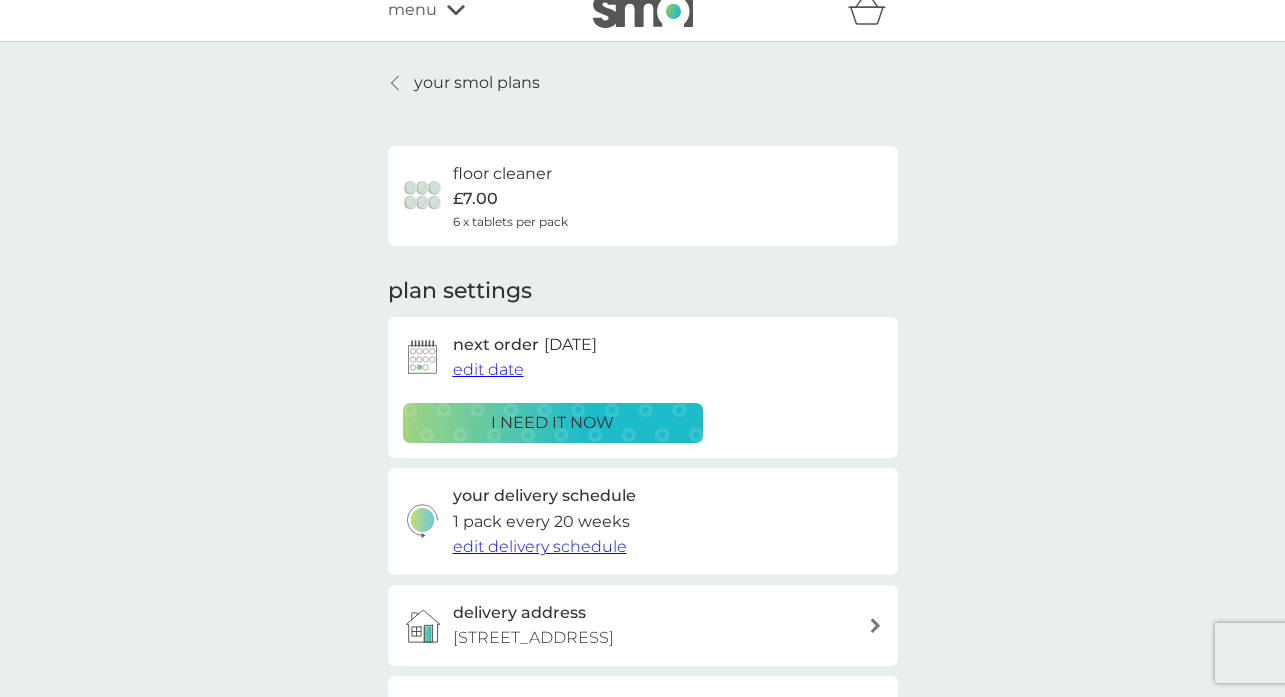scroll, scrollTop: 0, scrollLeft: 0, axis: both 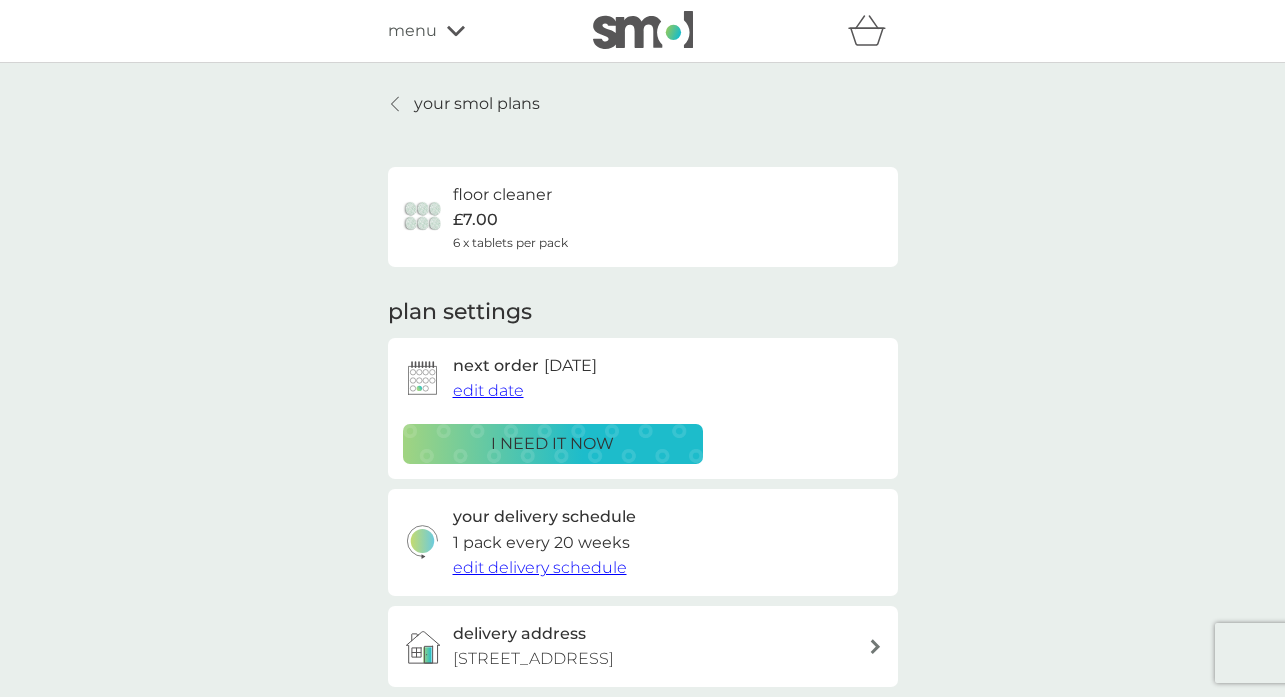 click on "your smol plans" at bounding box center (477, 104) 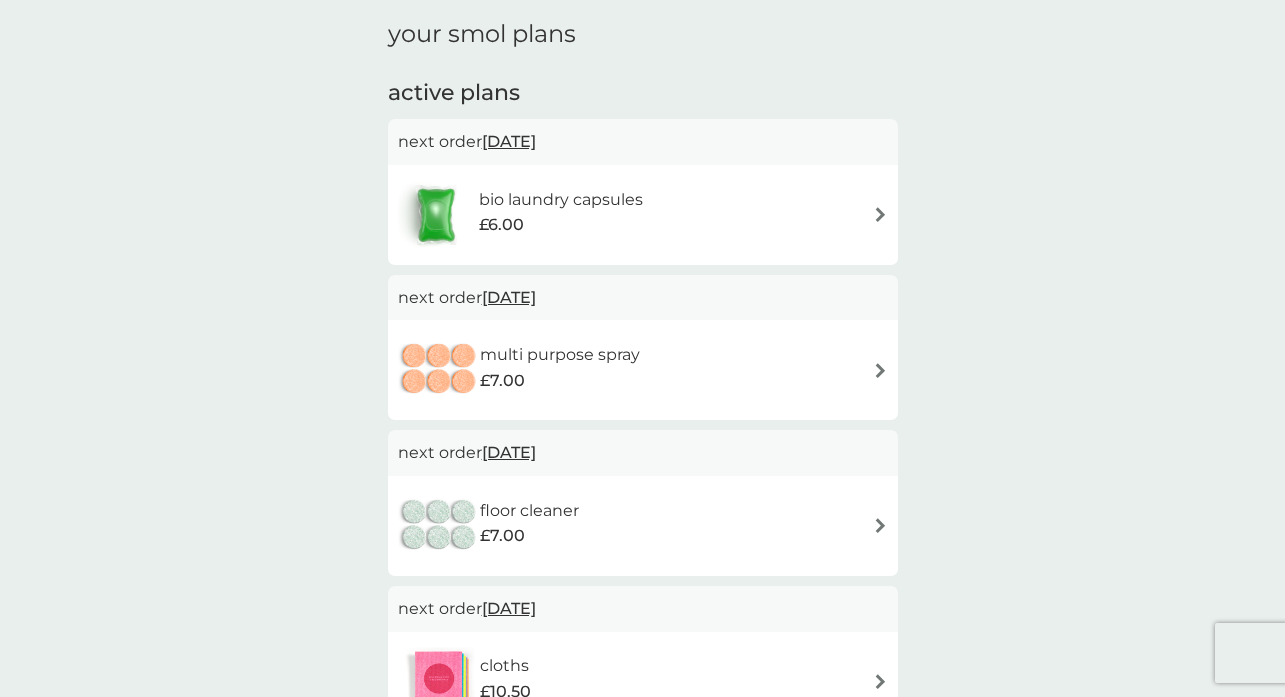 scroll, scrollTop: 391, scrollLeft: 0, axis: vertical 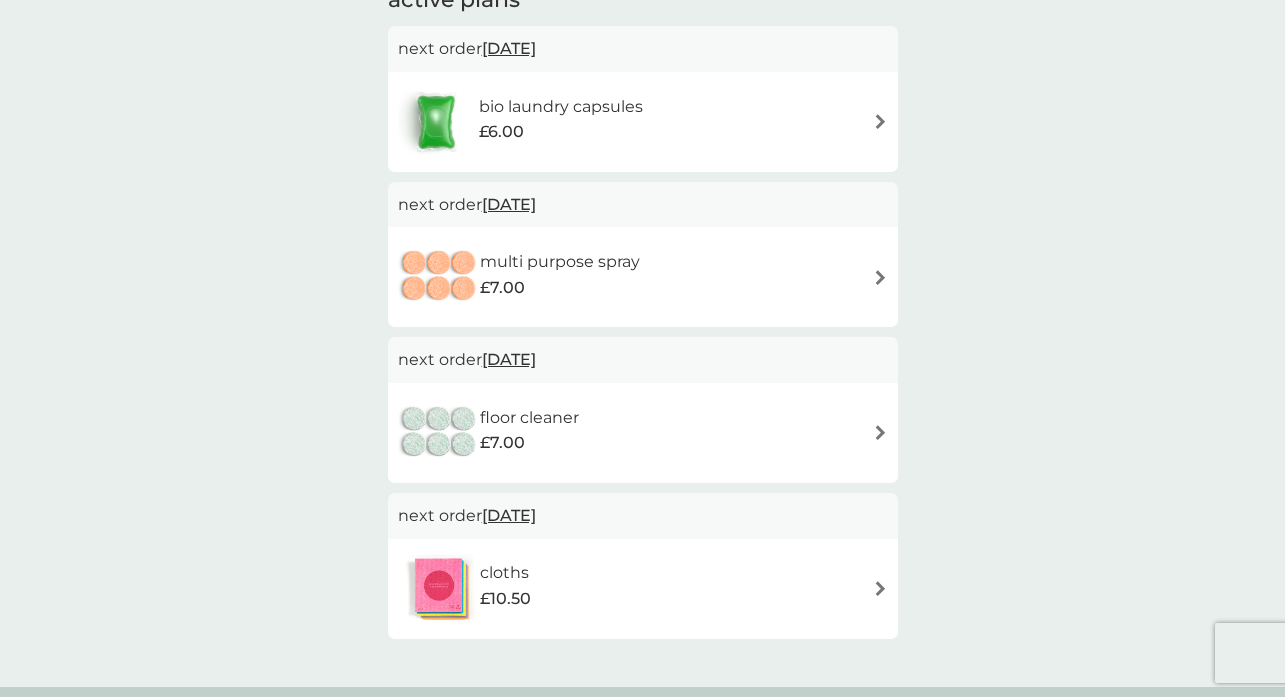 click on "multi purpose spray" at bounding box center [560, 262] 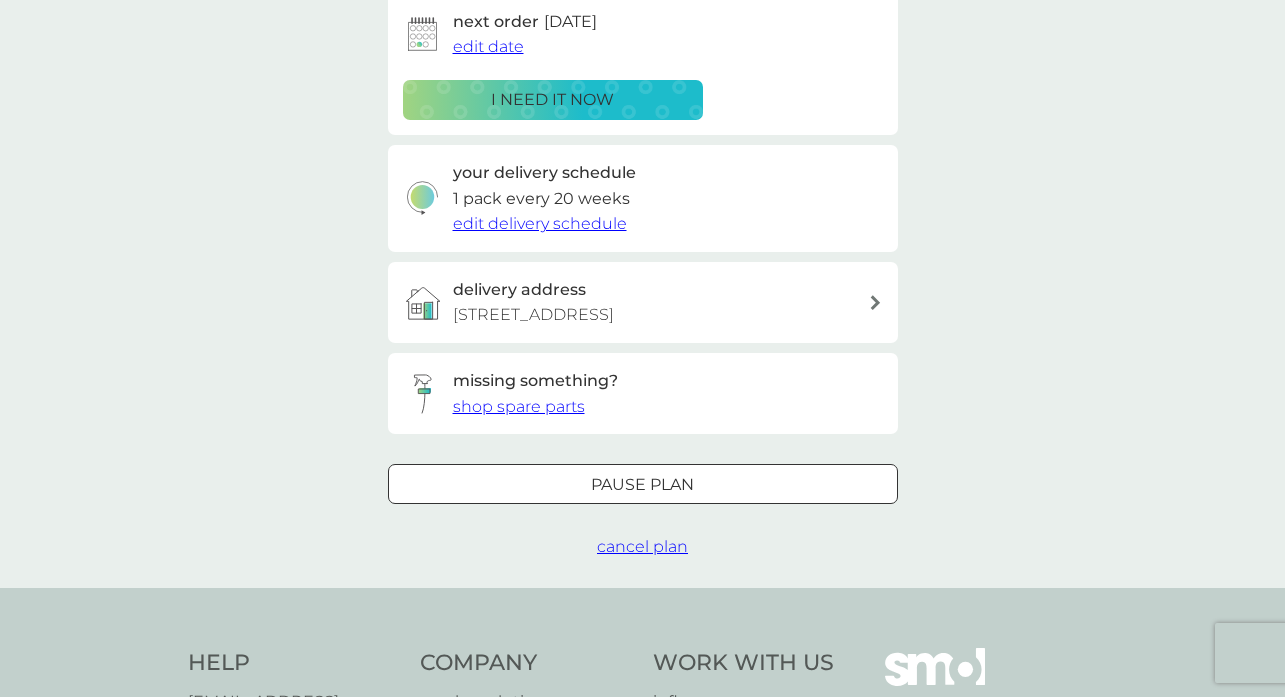 scroll, scrollTop: 386, scrollLeft: 0, axis: vertical 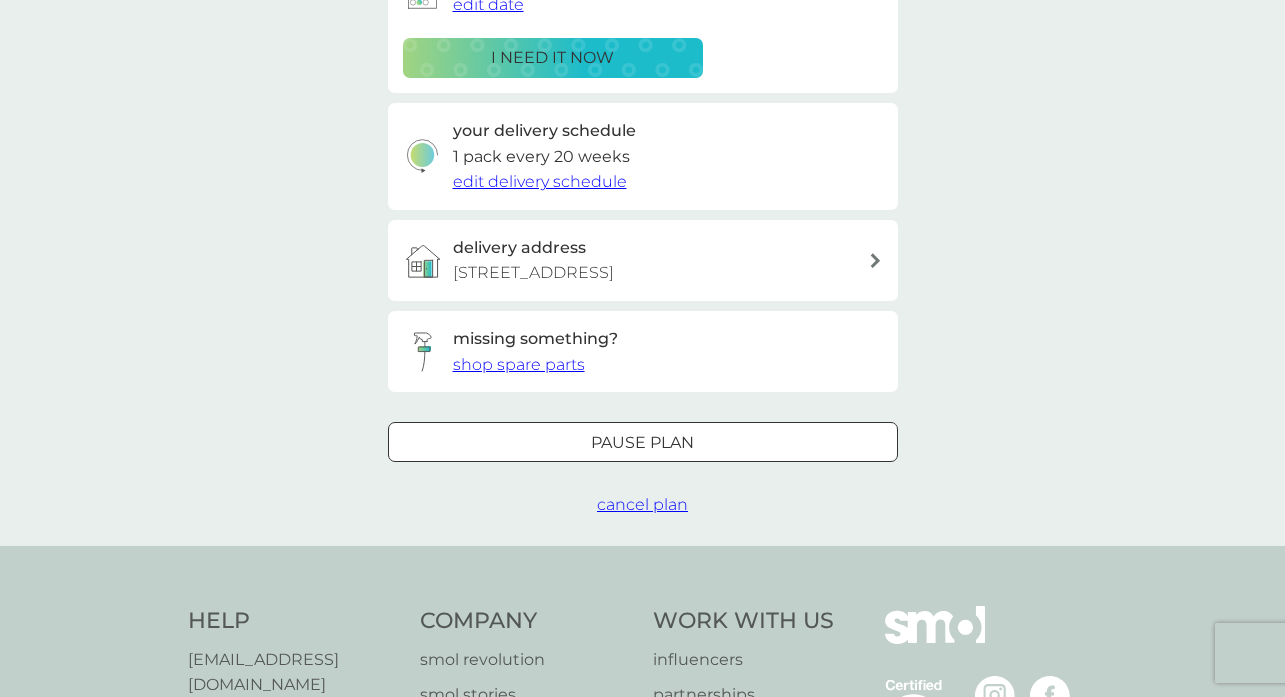 click on "Pause plan" at bounding box center [642, 443] 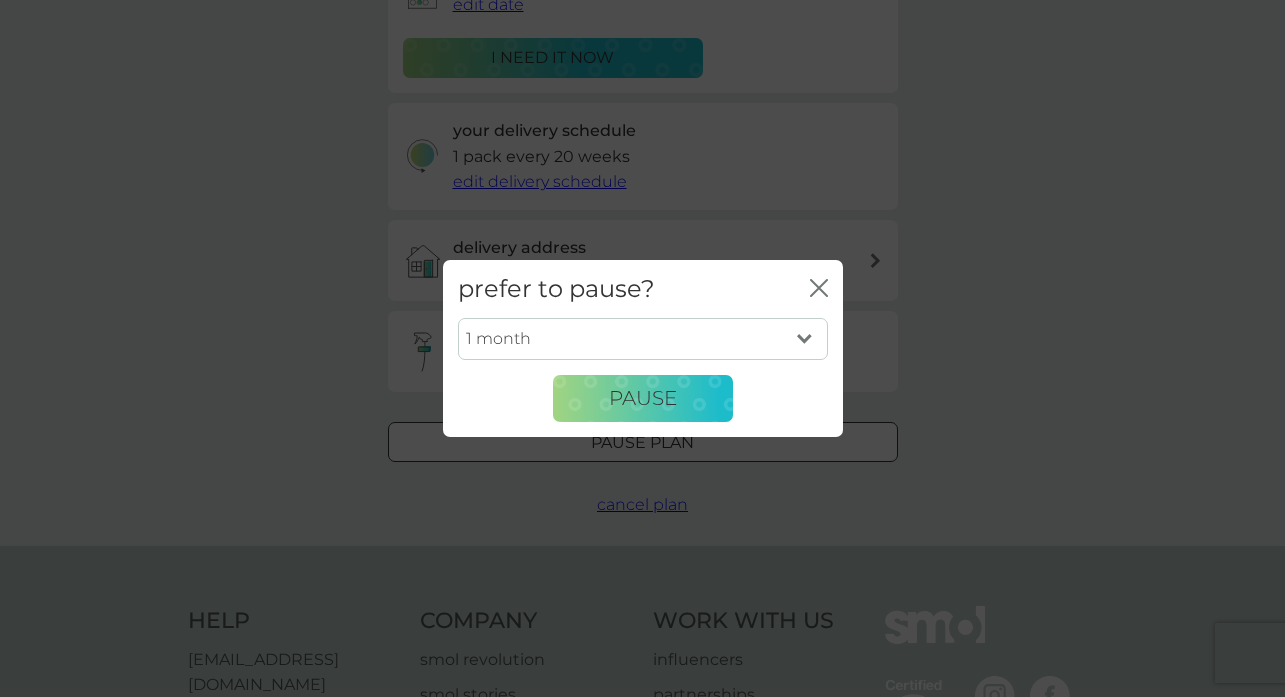 click on "1 month 2 months 3 months 4 months 5 months 6 months" at bounding box center (643, 339) 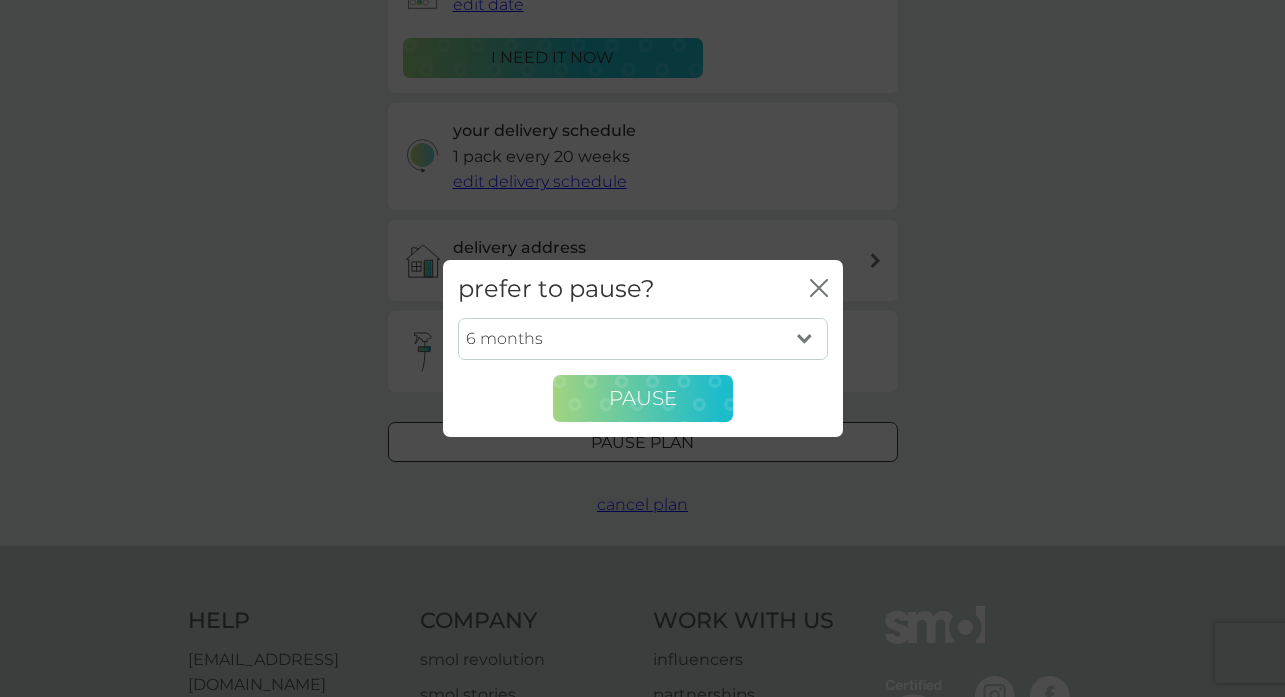 click on "Pause" at bounding box center [643, 398] 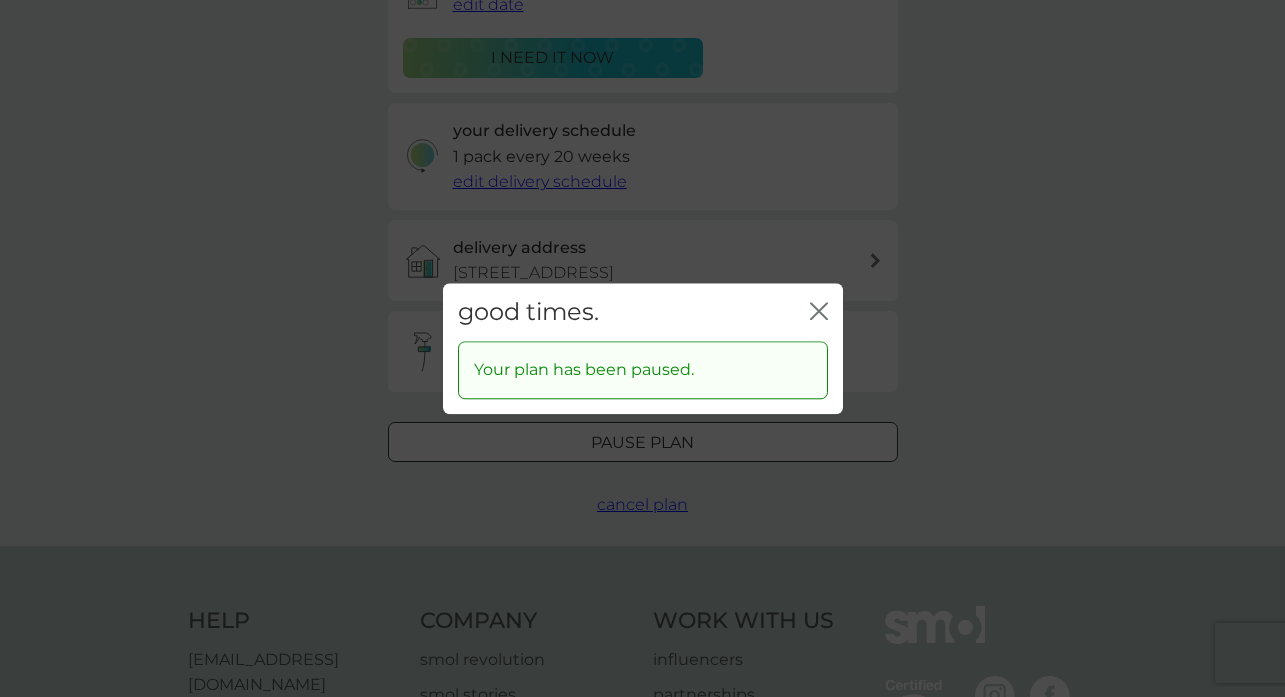 click on "close" 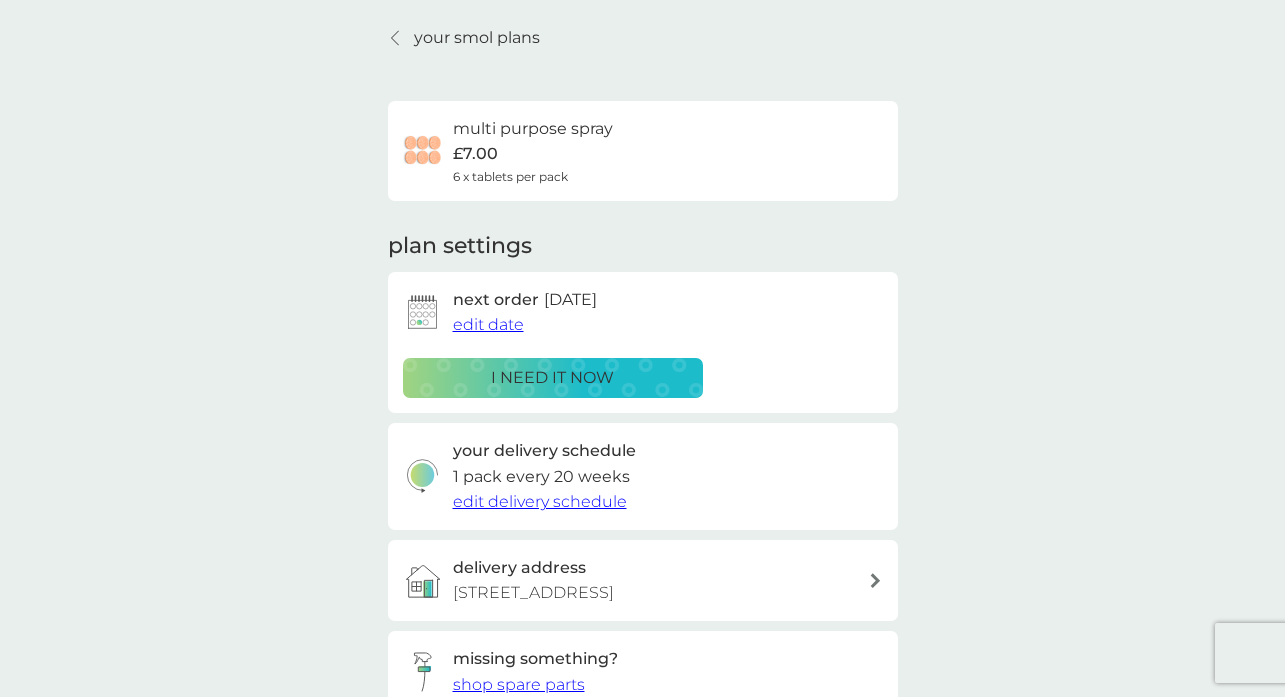 scroll, scrollTop: 0, scrollLeft: 0, axis: both 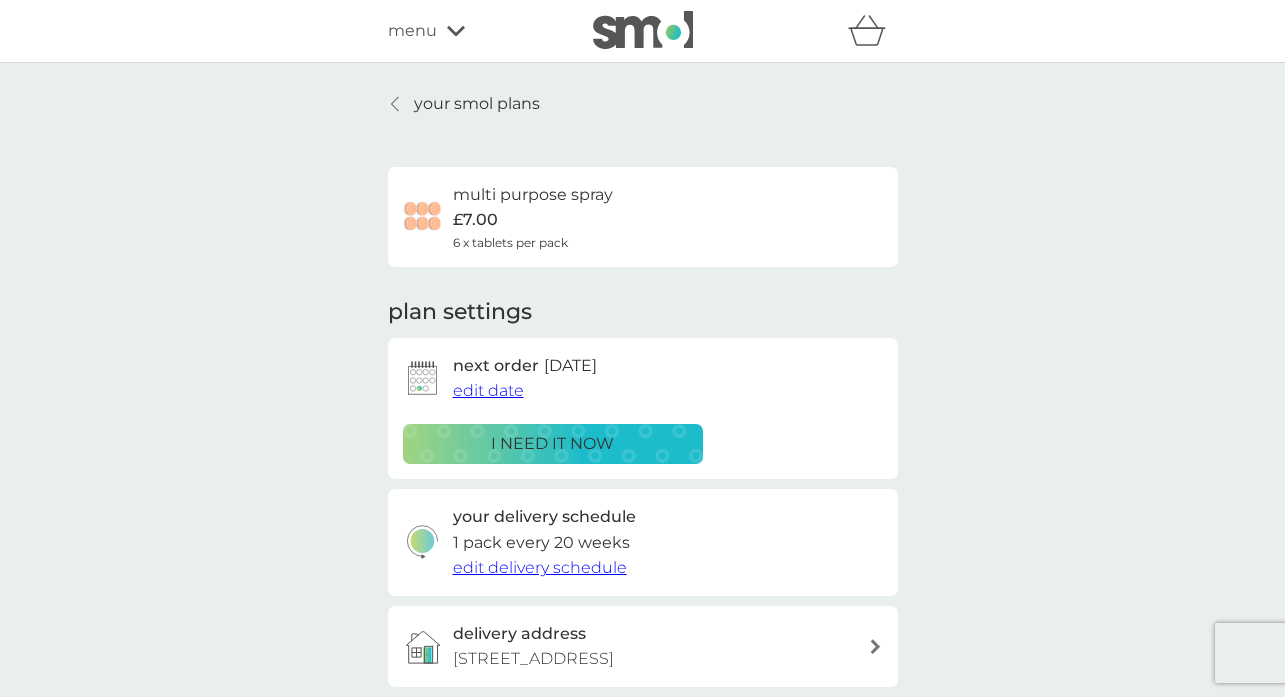 click on "your smol plans" at bounding box center [477, 104] 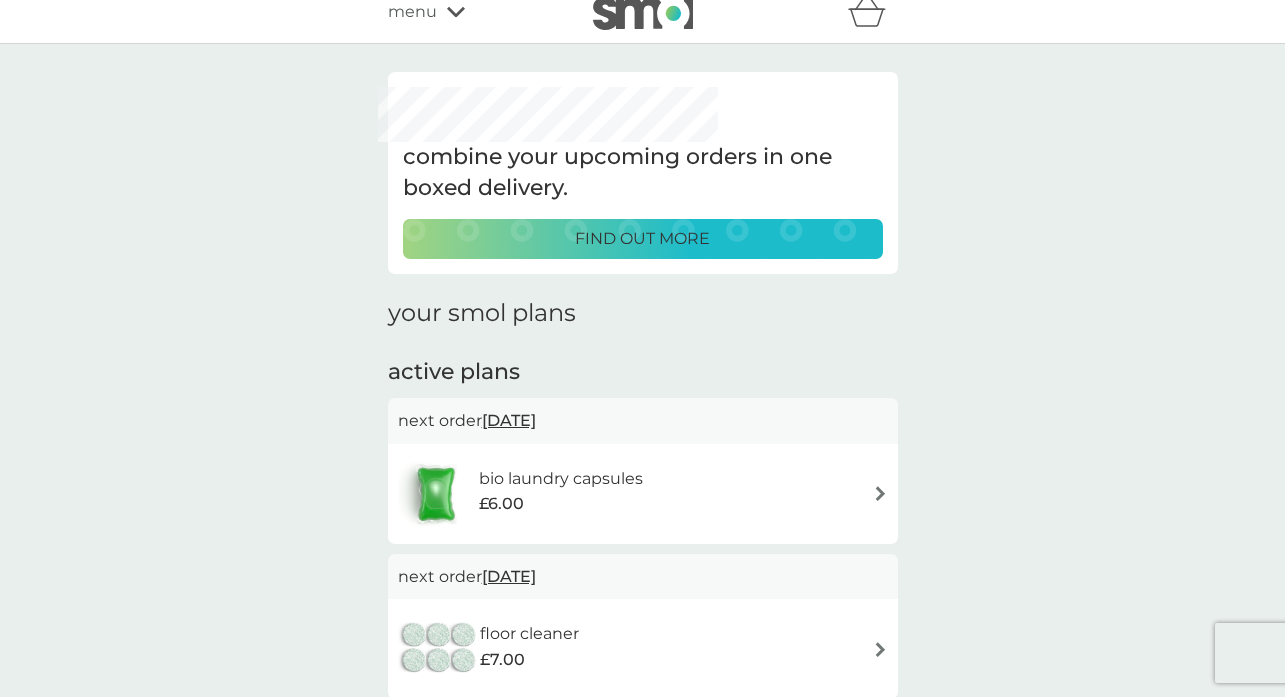 scroll, scrollTop: 0, scrollLeft: 0, axis: both 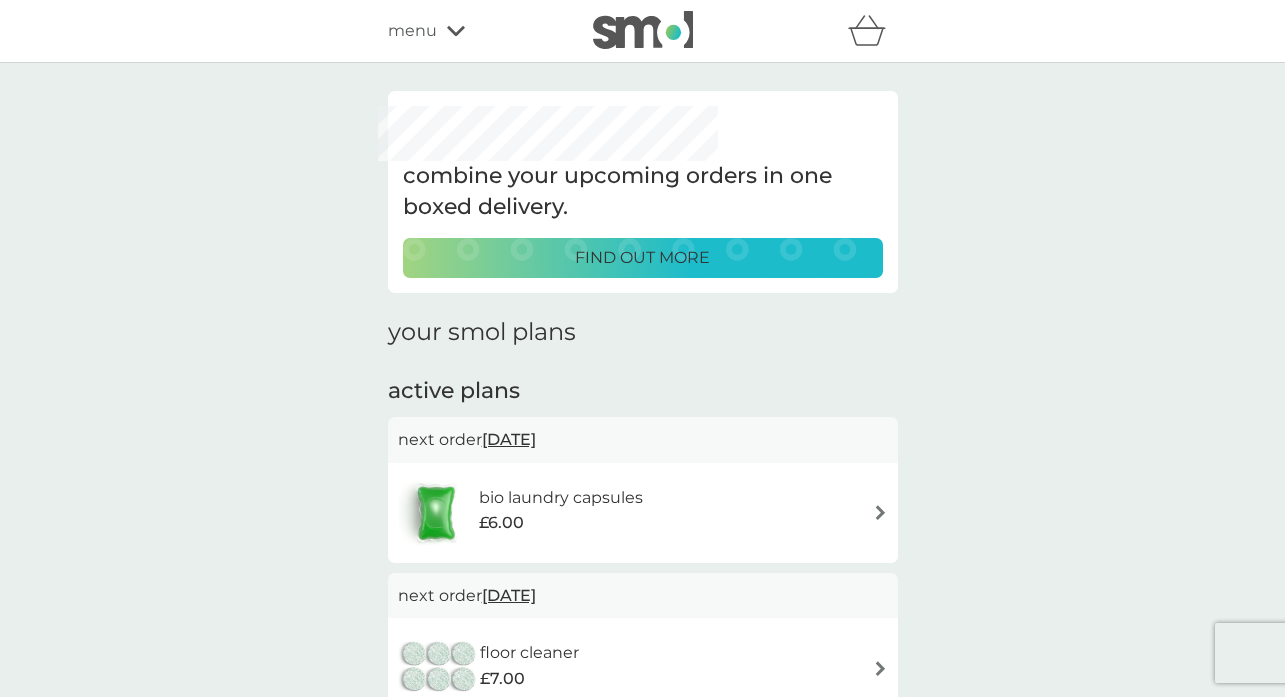 click on "menu" at bounding box center (473, 31) 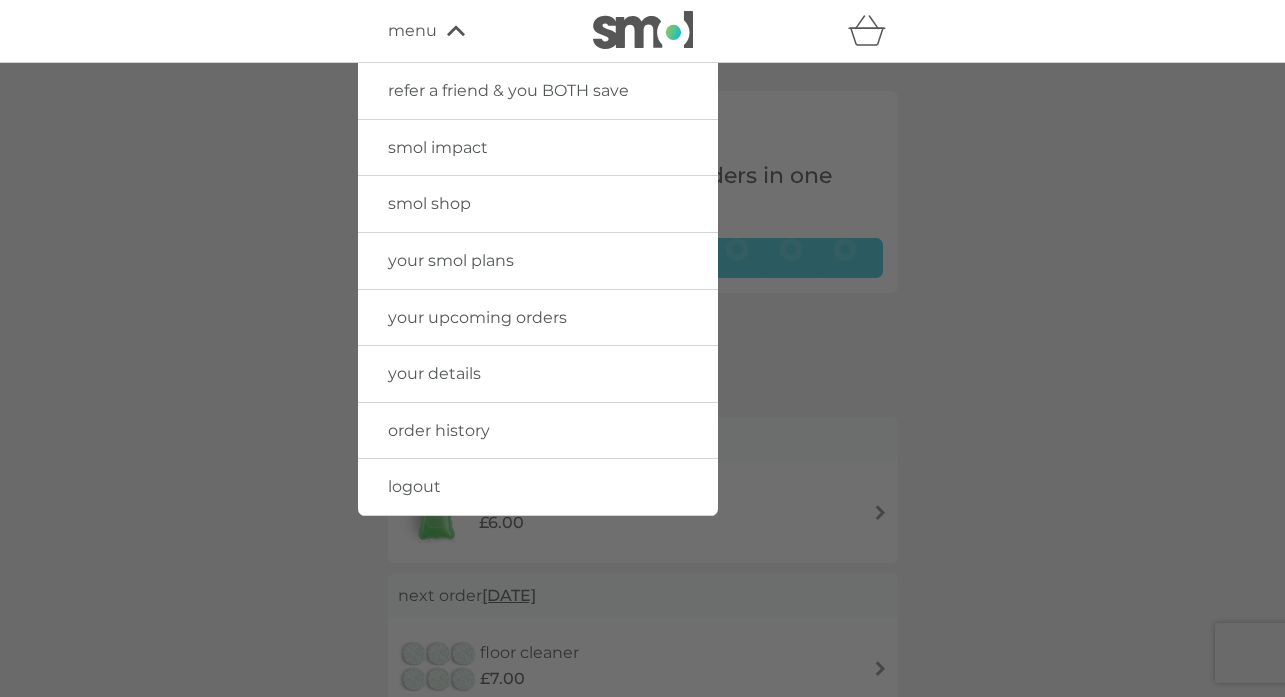 click on "logout" at bounding box center [538, 487] 